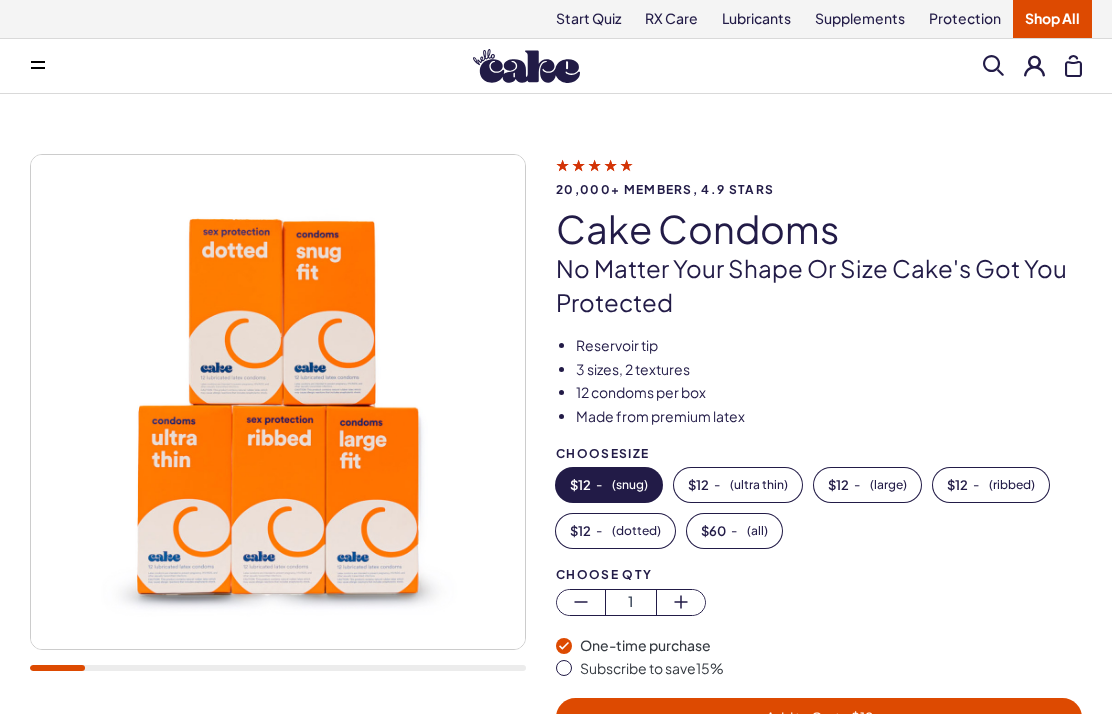 scroll, scrollTop: 0, scrollLeft: 0, axis: both 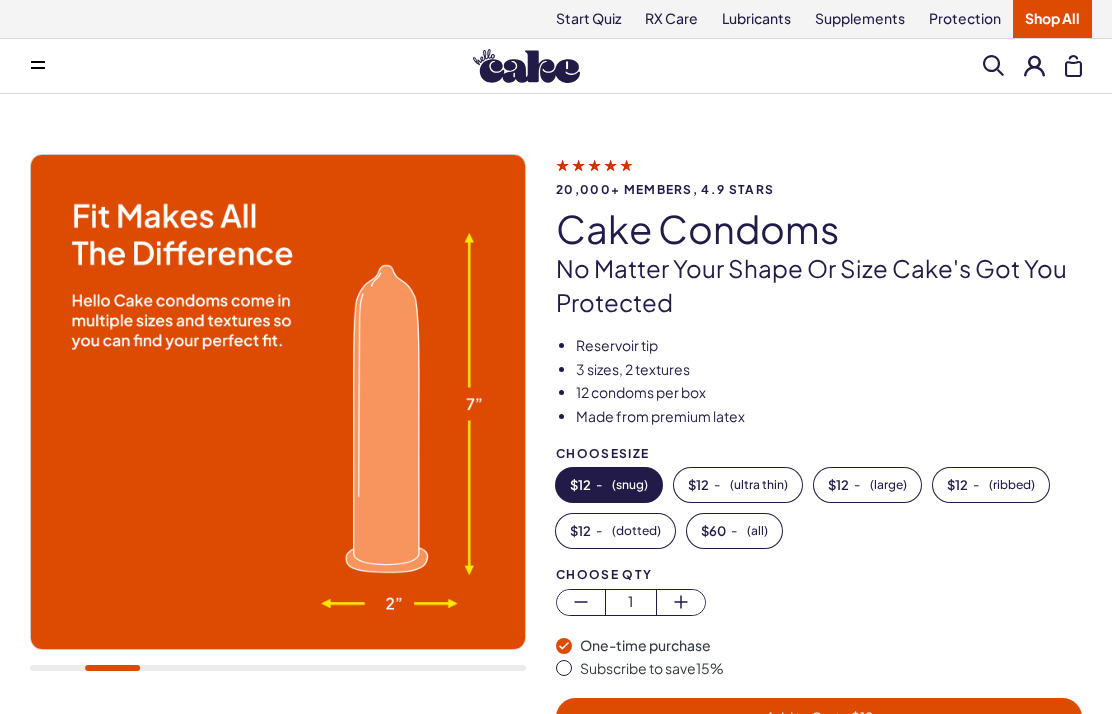 click at bounding box center (1034, 65) 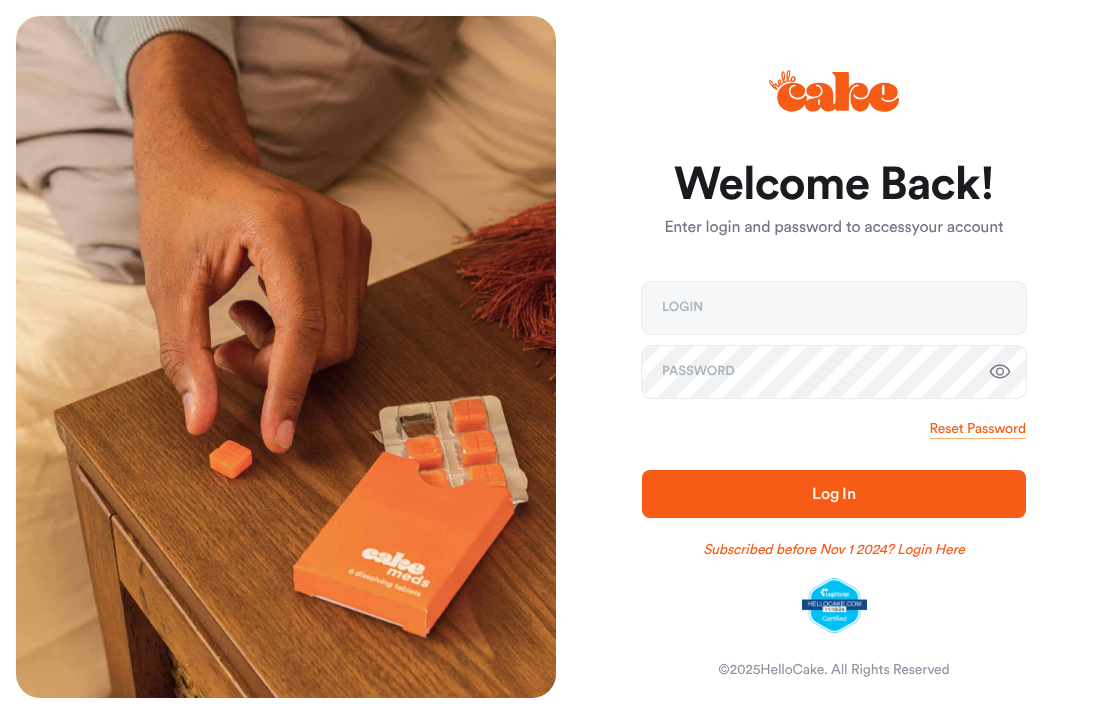 scroll, scrollTop: 0, scrollLeft: 0, axis: both 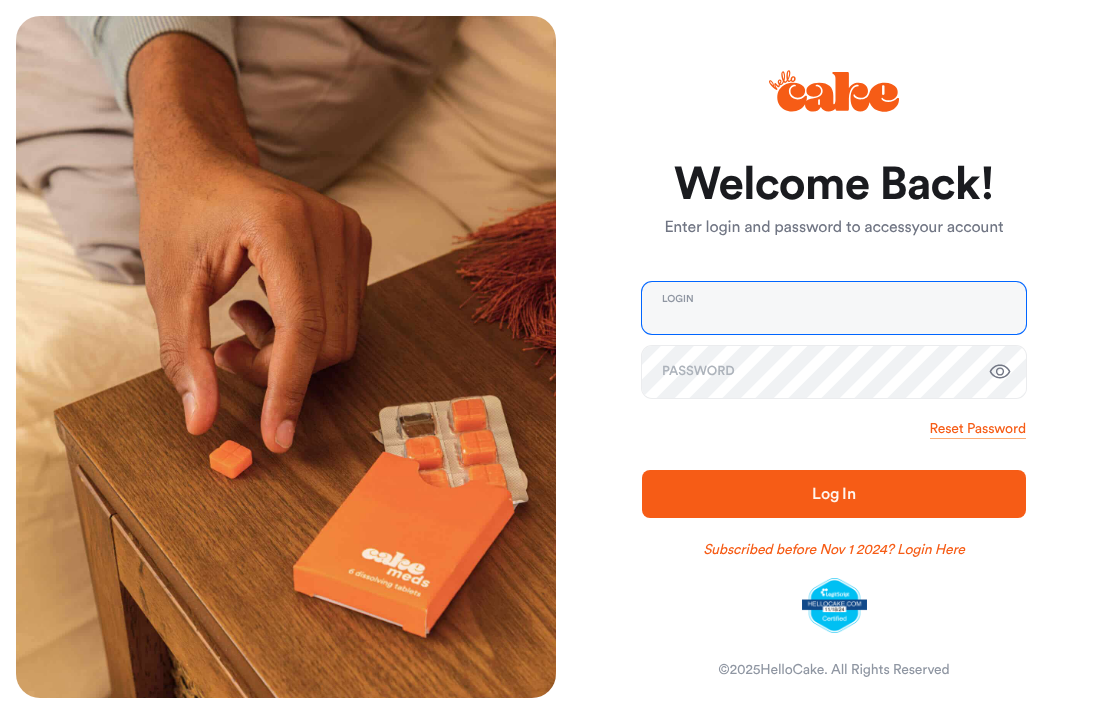 click at bounding box center [834, 308] 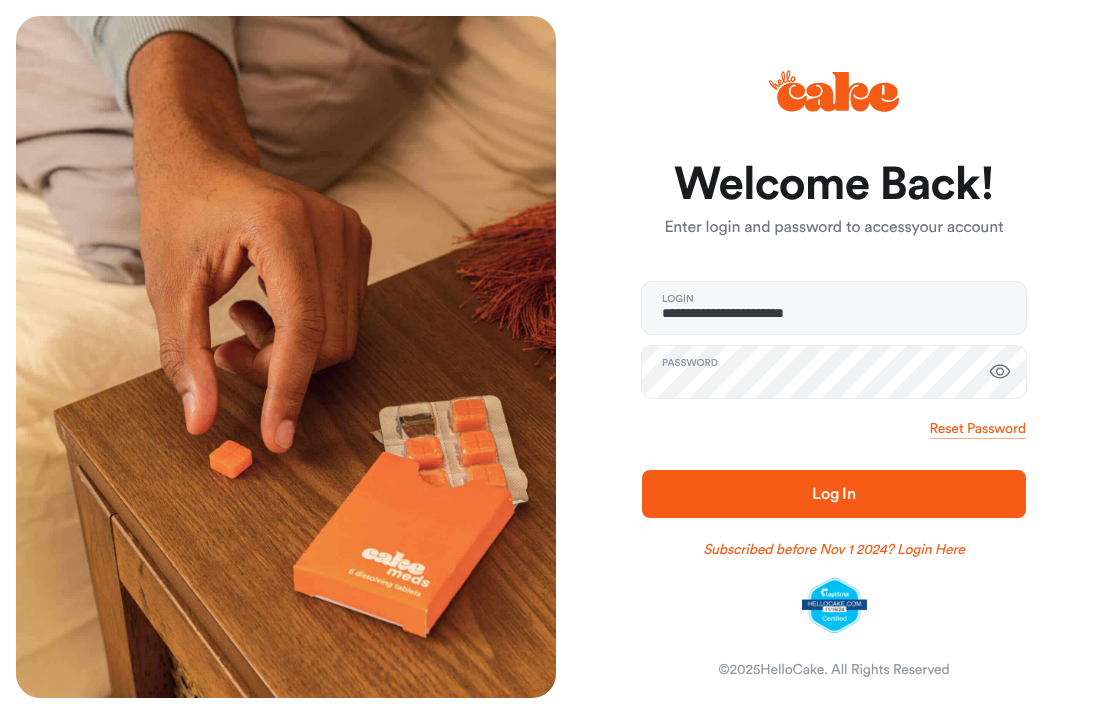 click on "Log In" at bounding box center [834, 494] 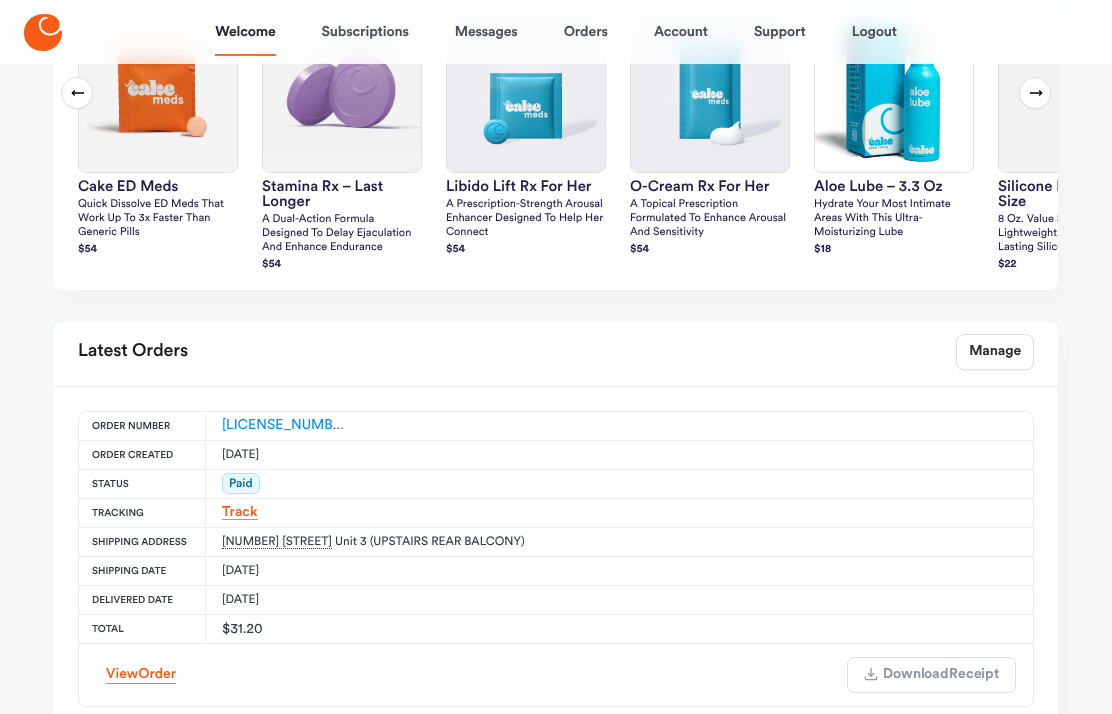 scroll, scrollTop: 700, scrollLeft: 0, axis: vertical 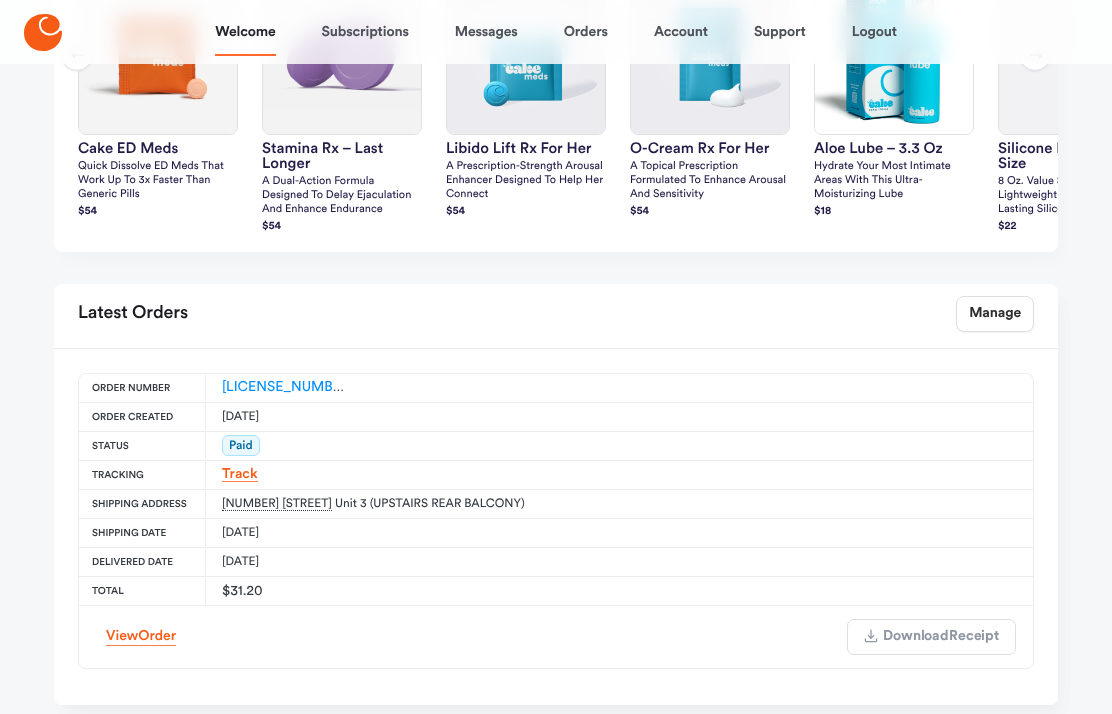 click on "View  Order" at bounding box center [141, 636] 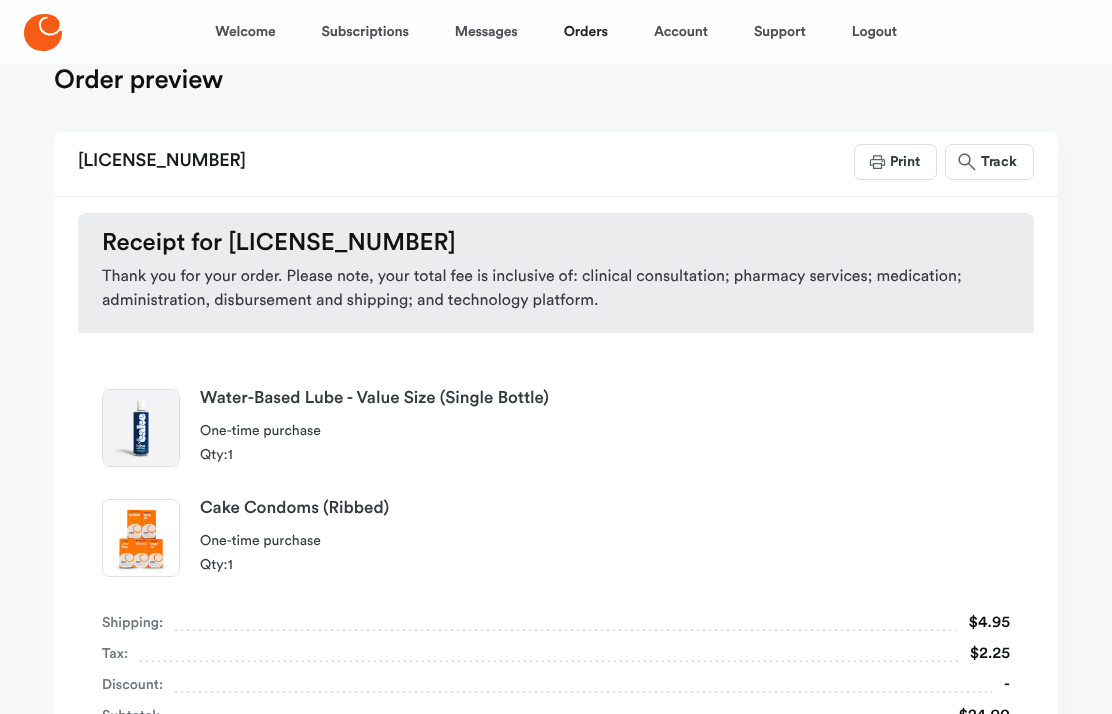 scroll, scrollTop: 0, scrollLeft: 0, axis: both 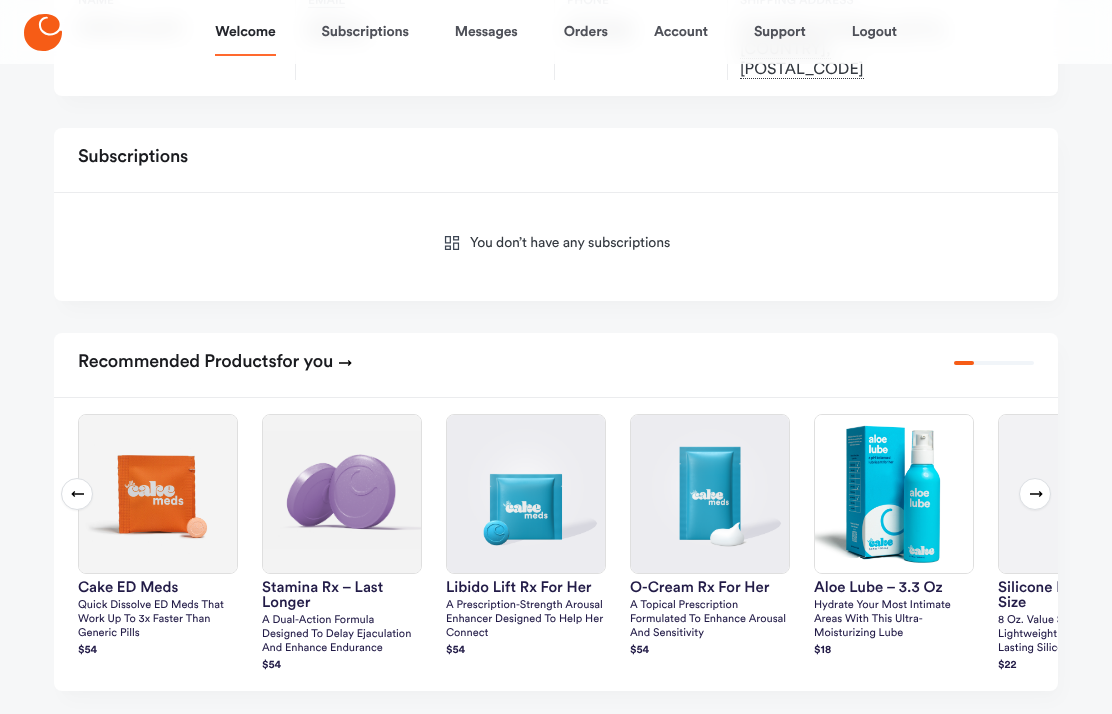 click on "Next slide" at bounding box center (1035, 495) 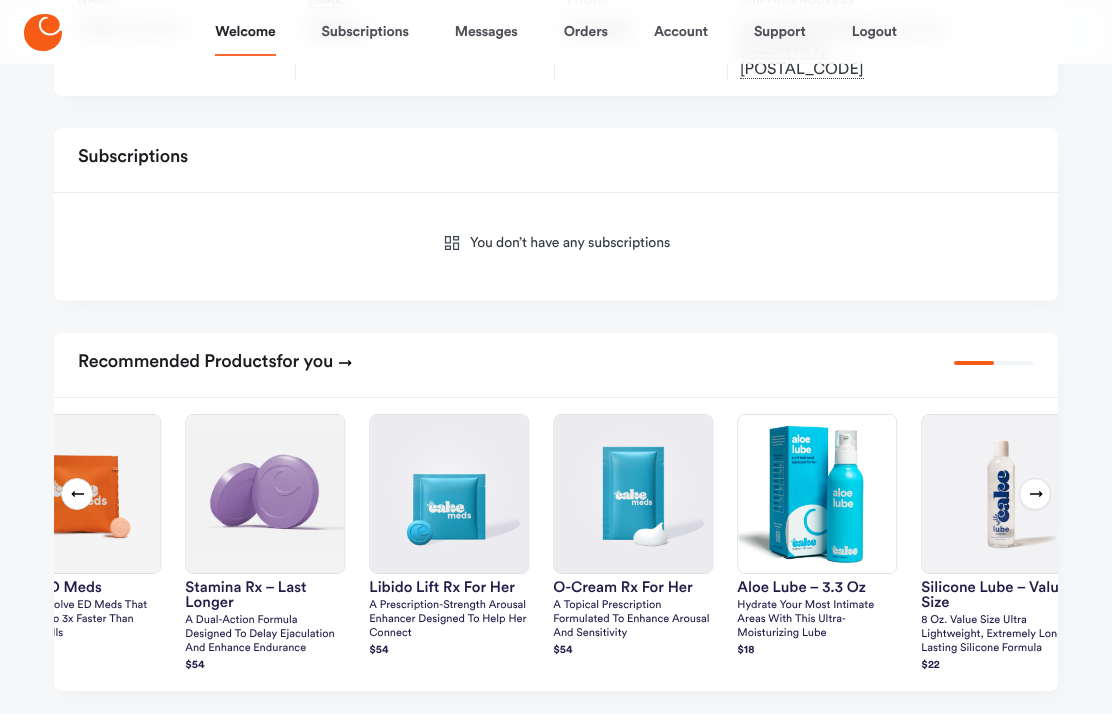 scroll, scrollTop: 261, scrollLeft: 0, axis: vertical 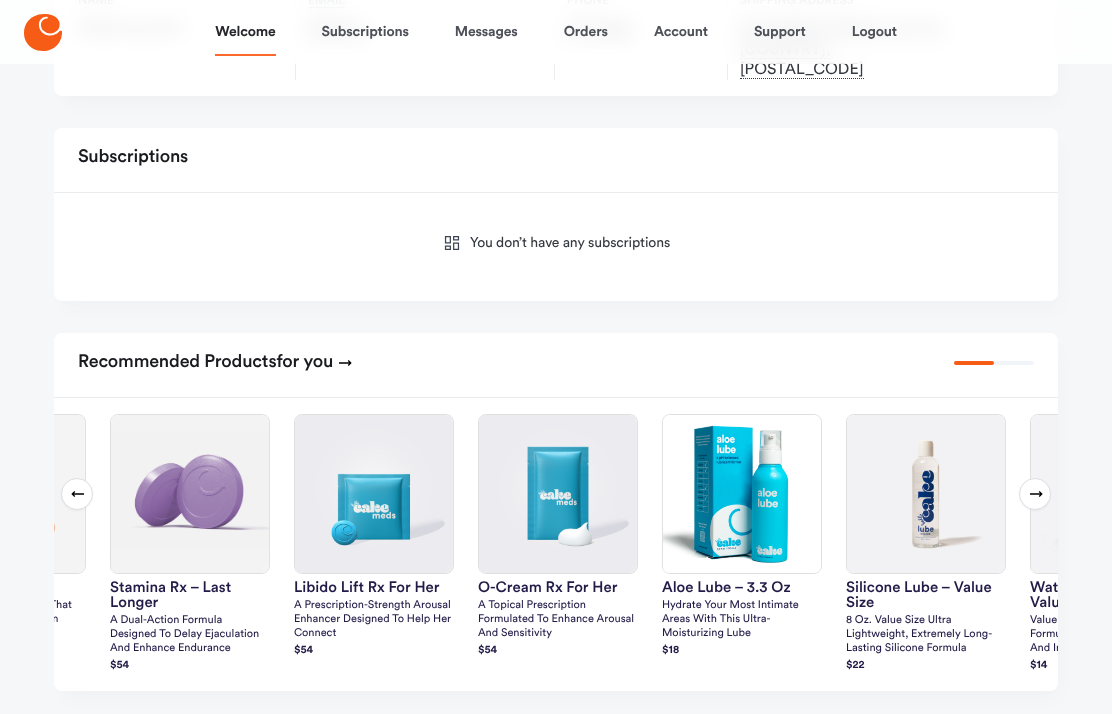 click at bounding box center [1036, 494] 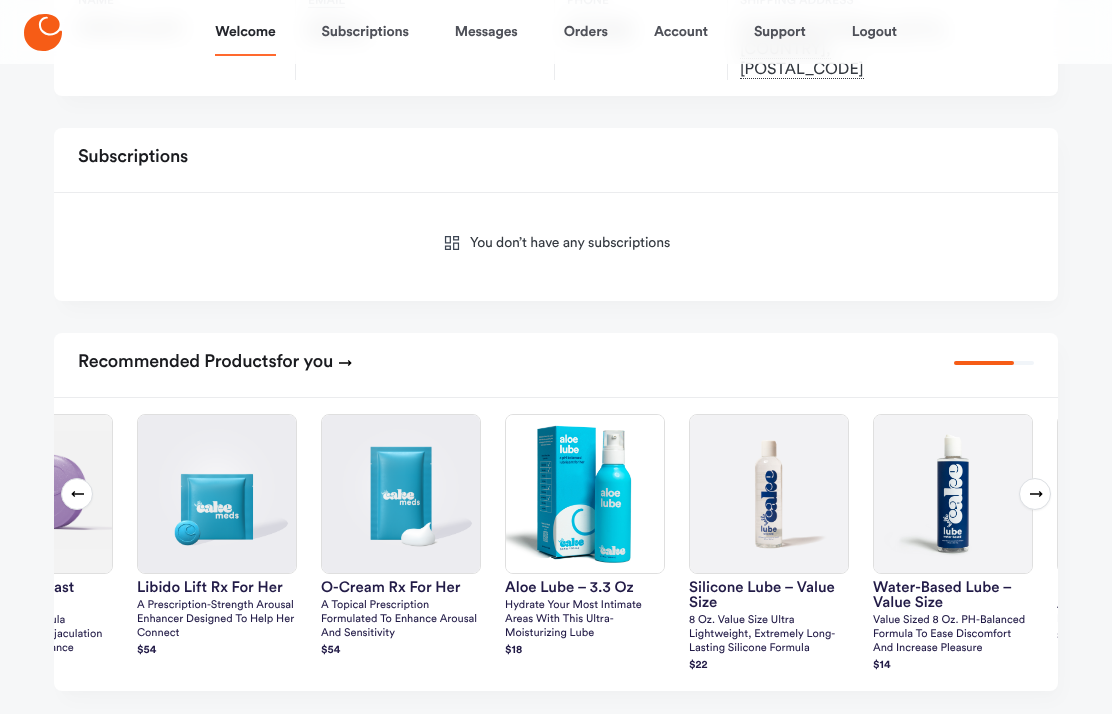 click at bounding box center (1036, 494) 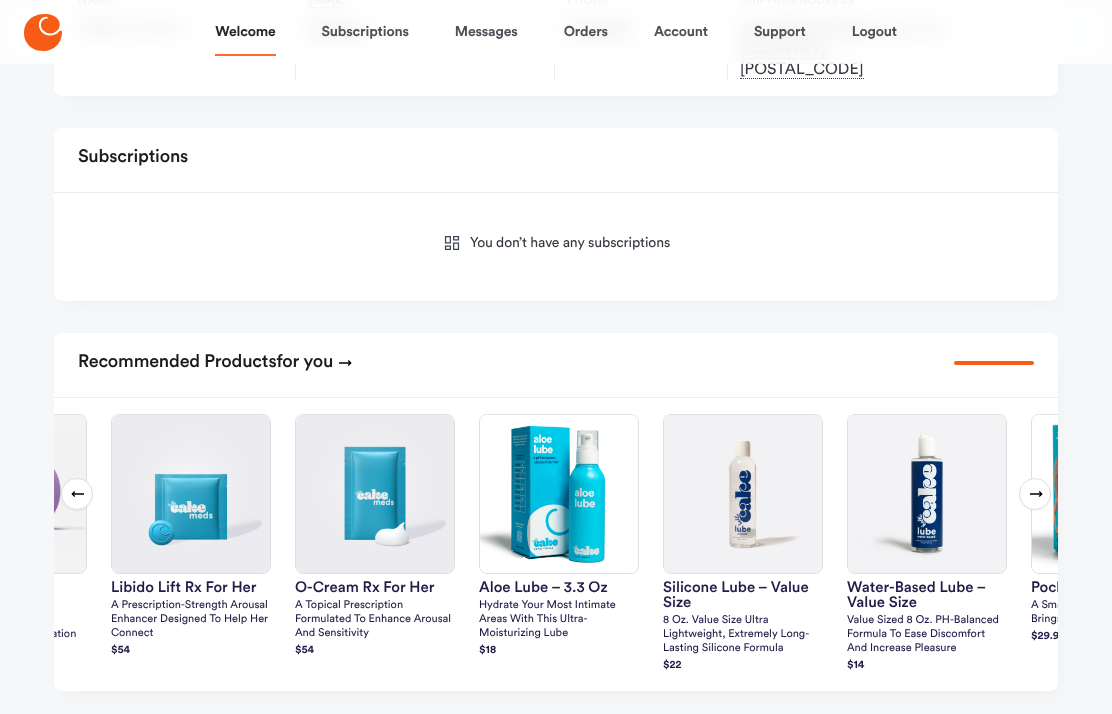 click at bounding box center (1036, 494) 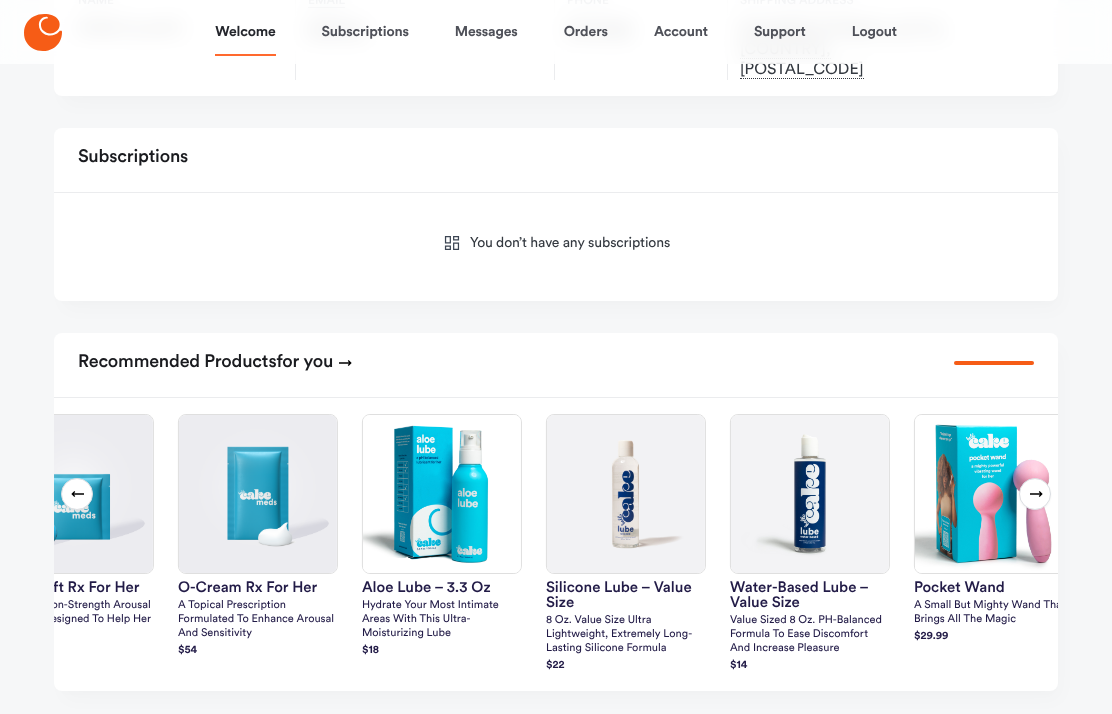 click at bounding box center [1036, 494] 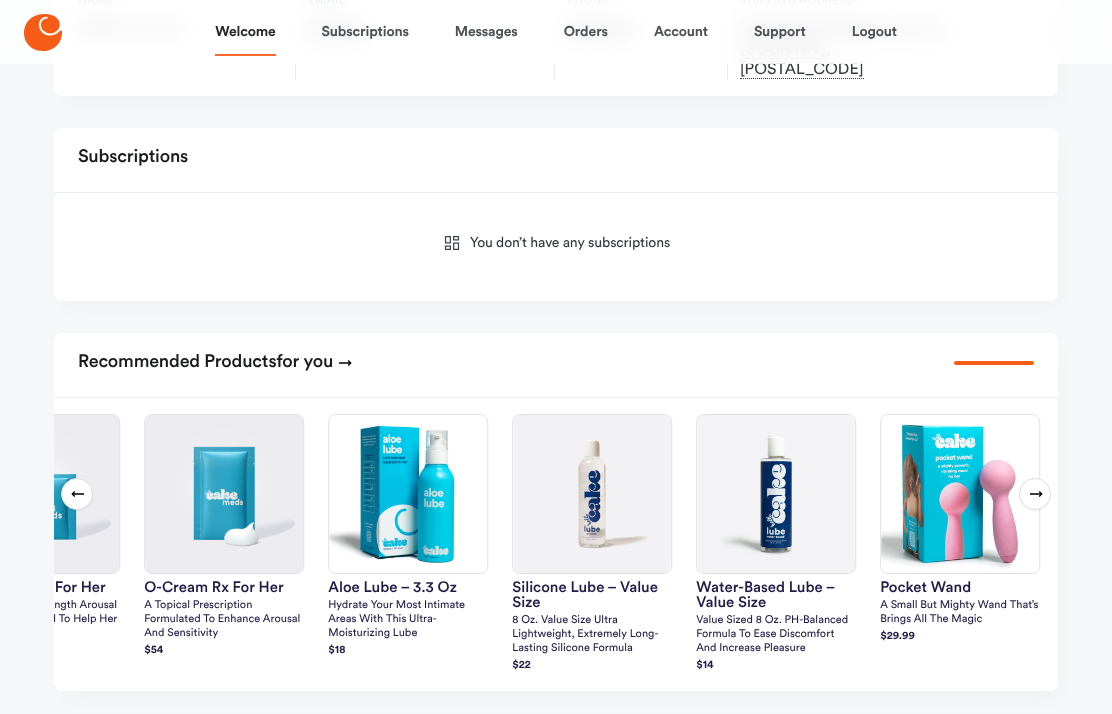 click at bounding box center (1036, 494) 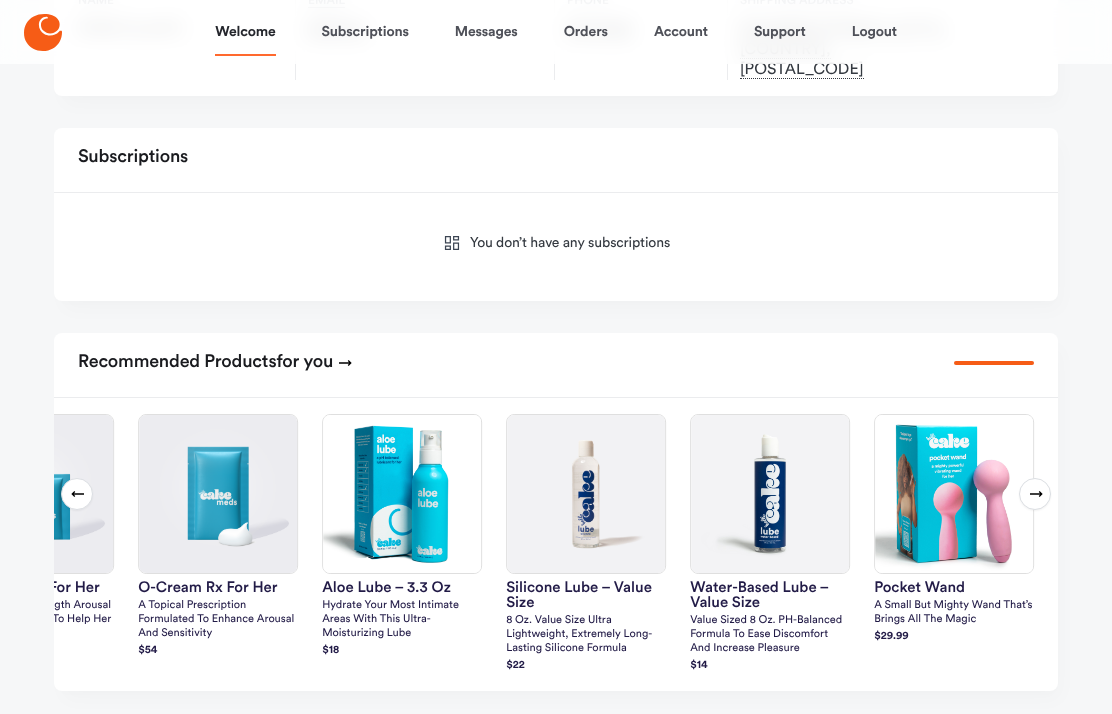 click at bounding box center (1036, 494) 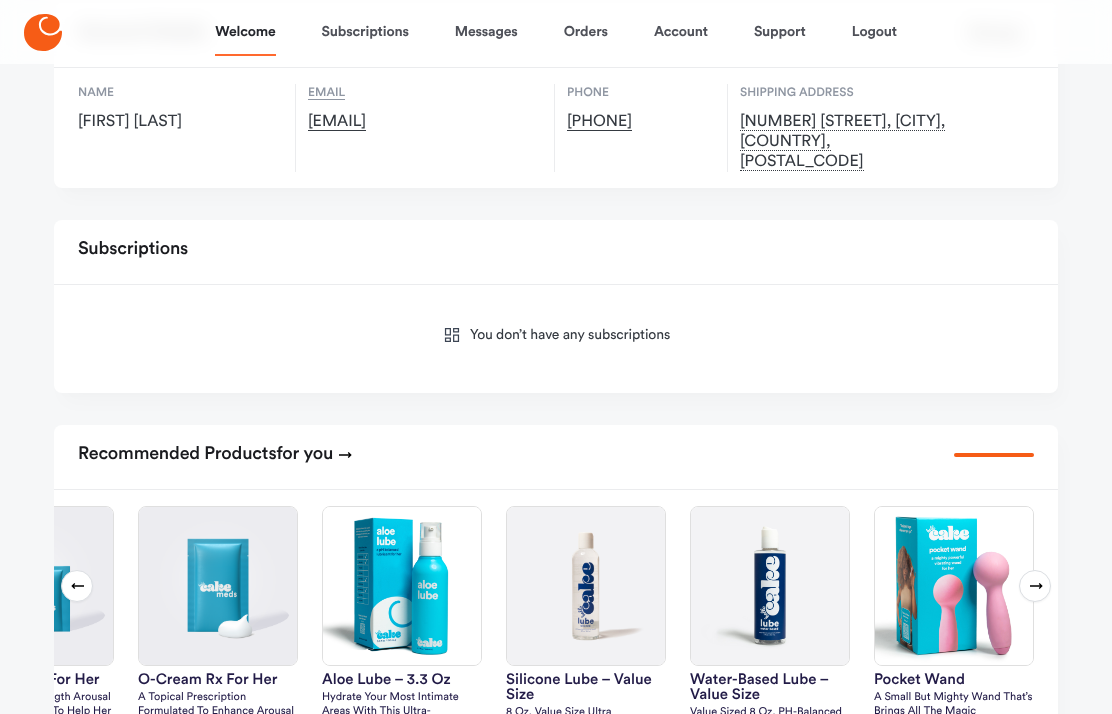 scroll, scrollTop: 0, scrollLeft: 0, axis: both 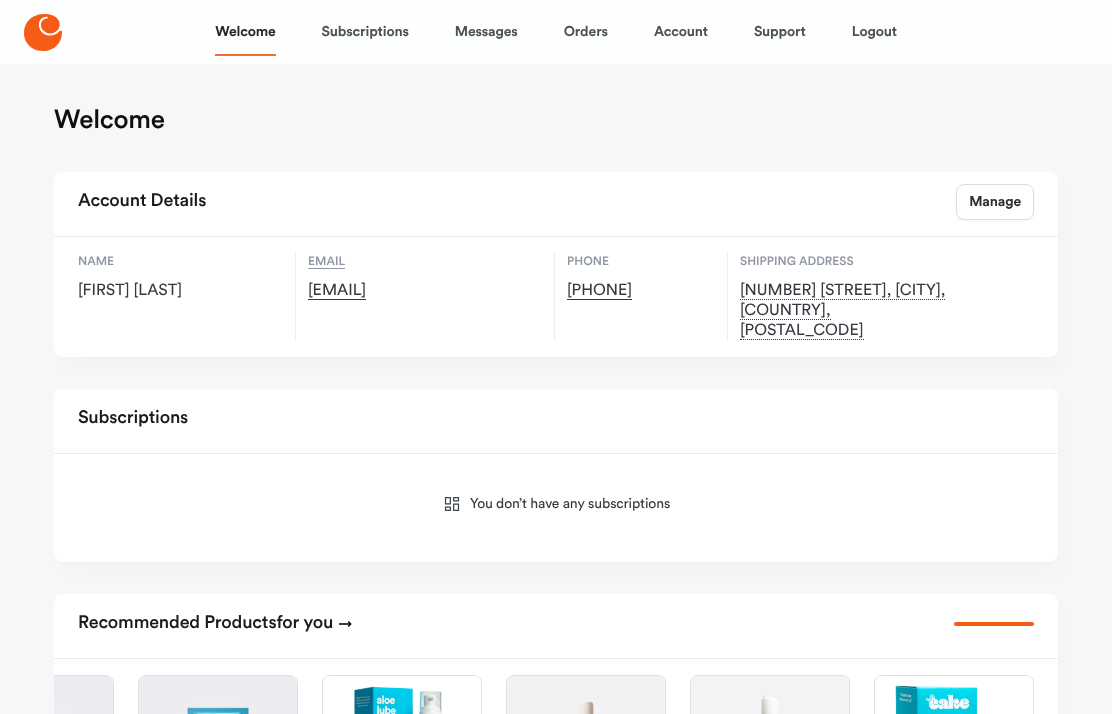 click at bounding box center [43, 32] 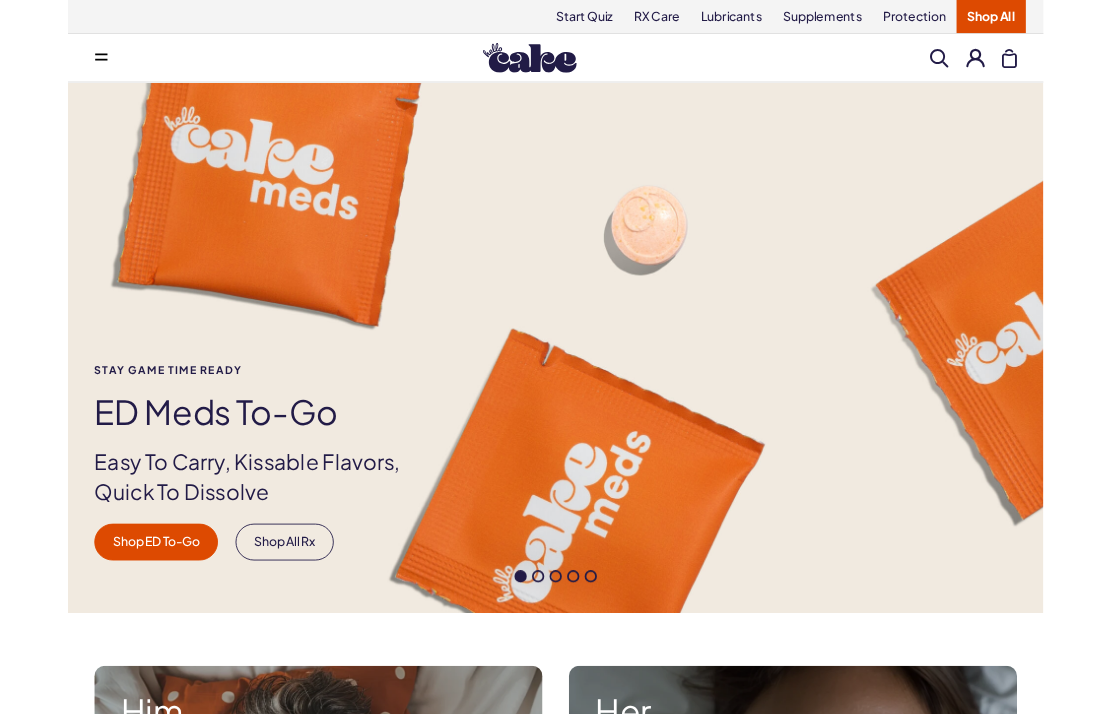 scroll, scrollTop: 0, scrollLeft: 0, axis: both 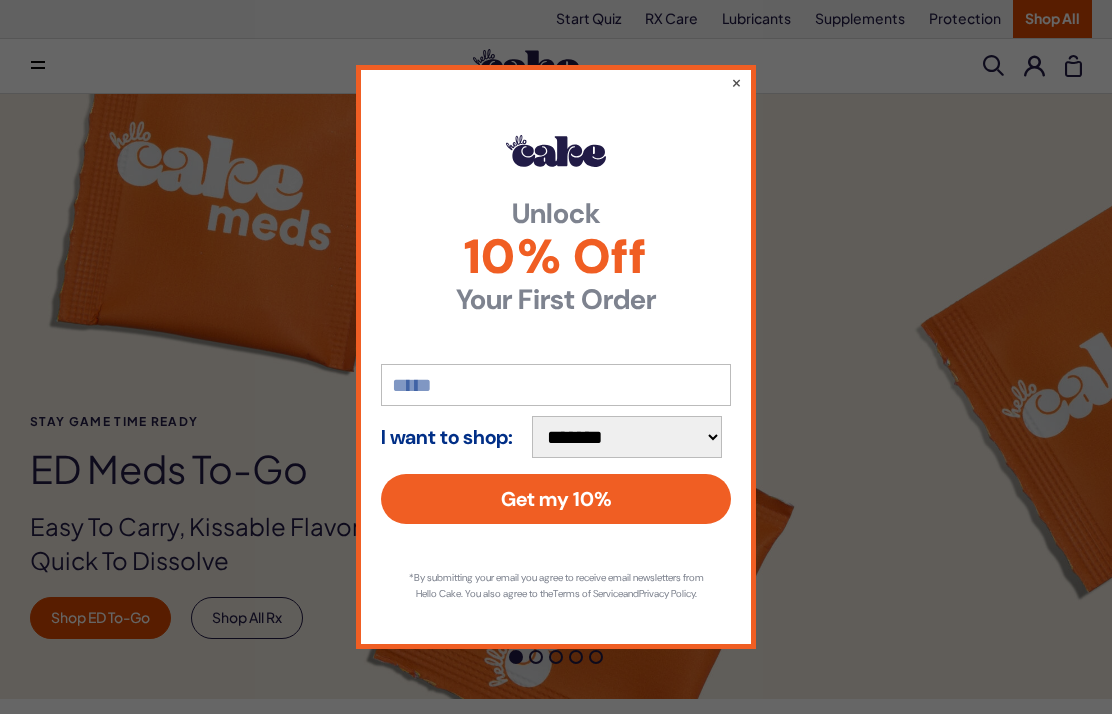 click on "×" at bounding box center [736, 82] 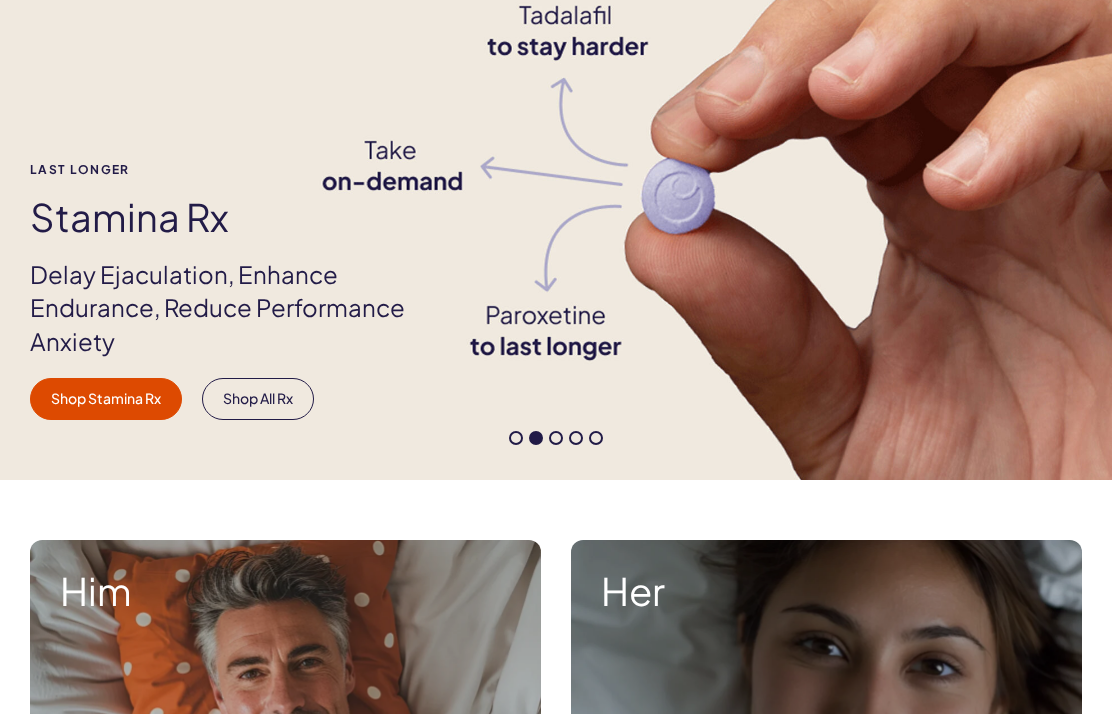 scroll, scrollTop: 0, scrollLeft: 0, axis: both 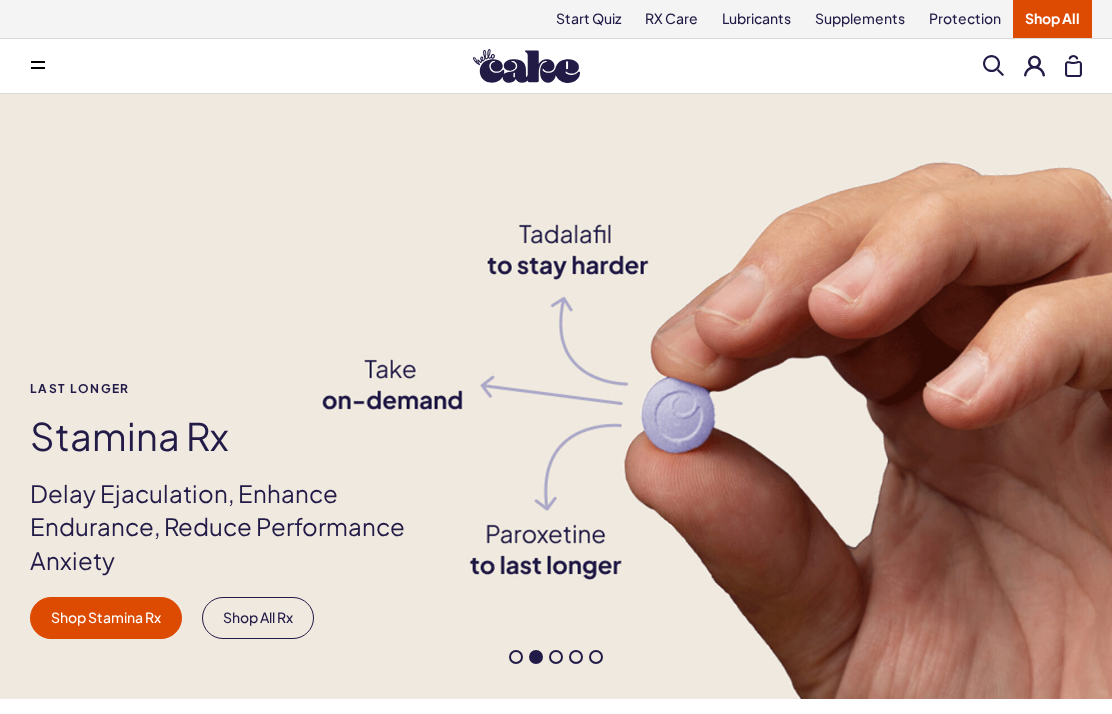 click at bounding box center (38, 66) 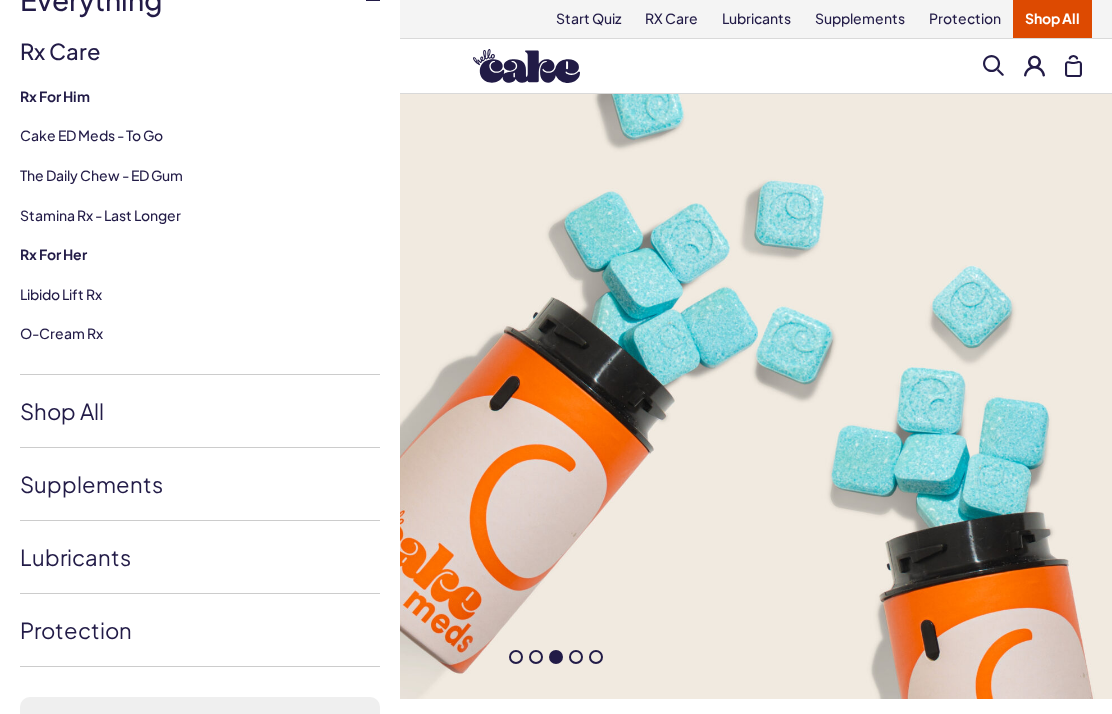 scroll, scrollTop: 262, scrollLeft: 0, axis: vertical 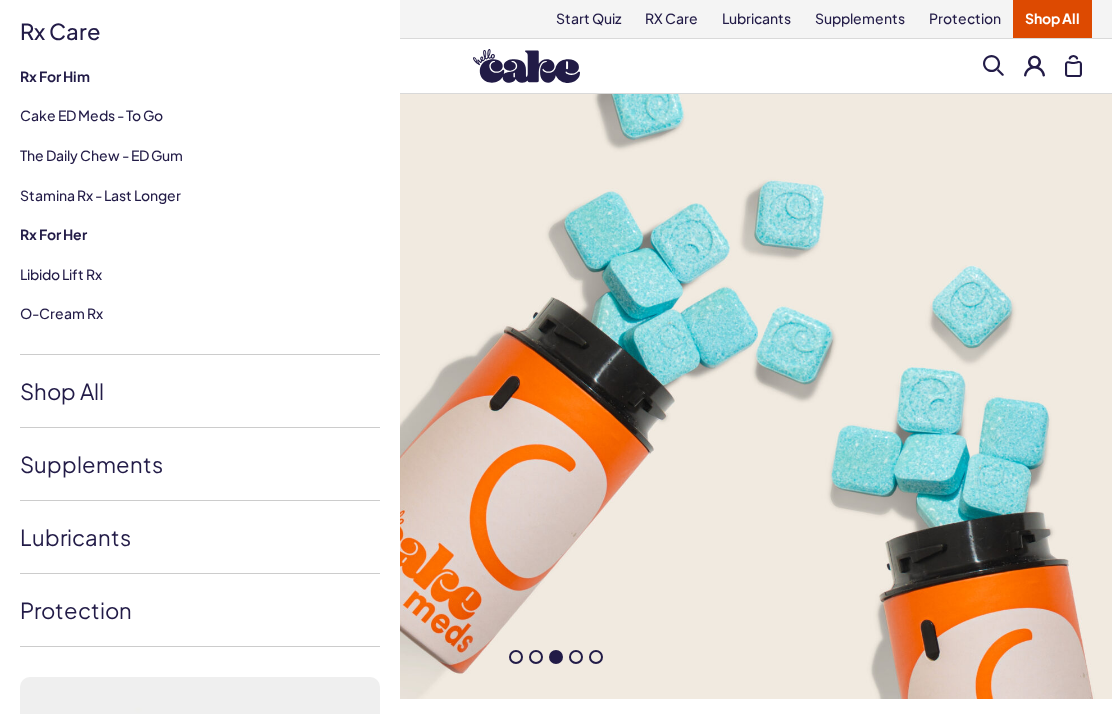 click on "Protection" at bounding box center [200, 610] 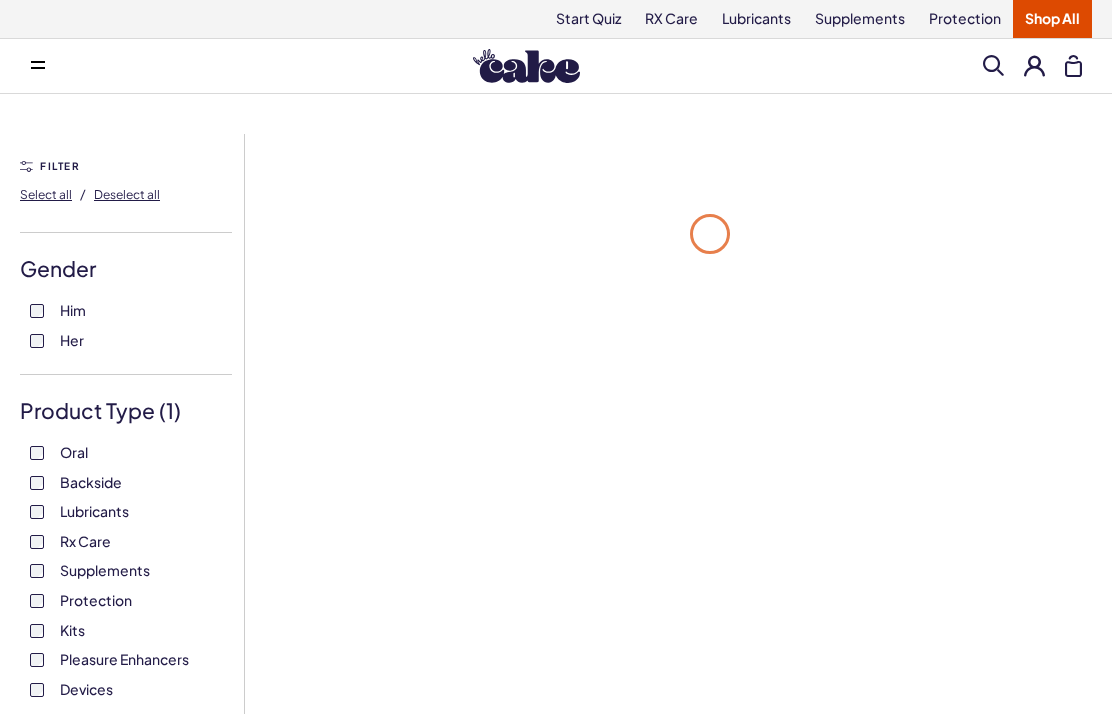 scroll, scrollTop: 0, scrollLeft: 0, axis: both 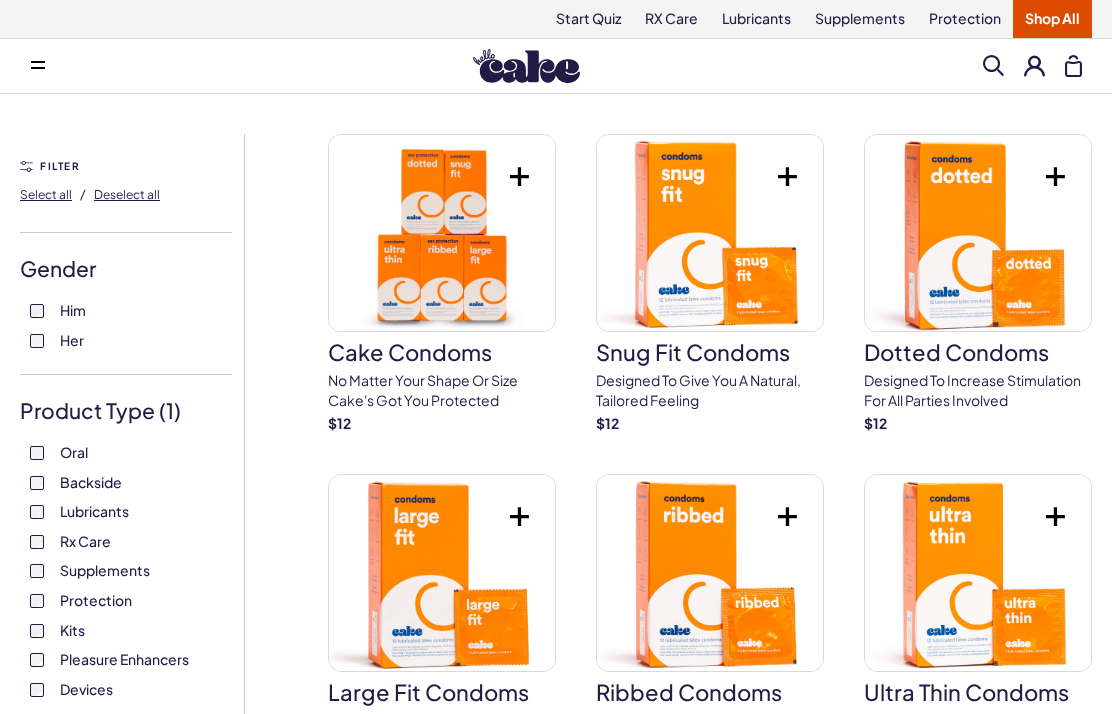 click at bounding box center (519, 176) 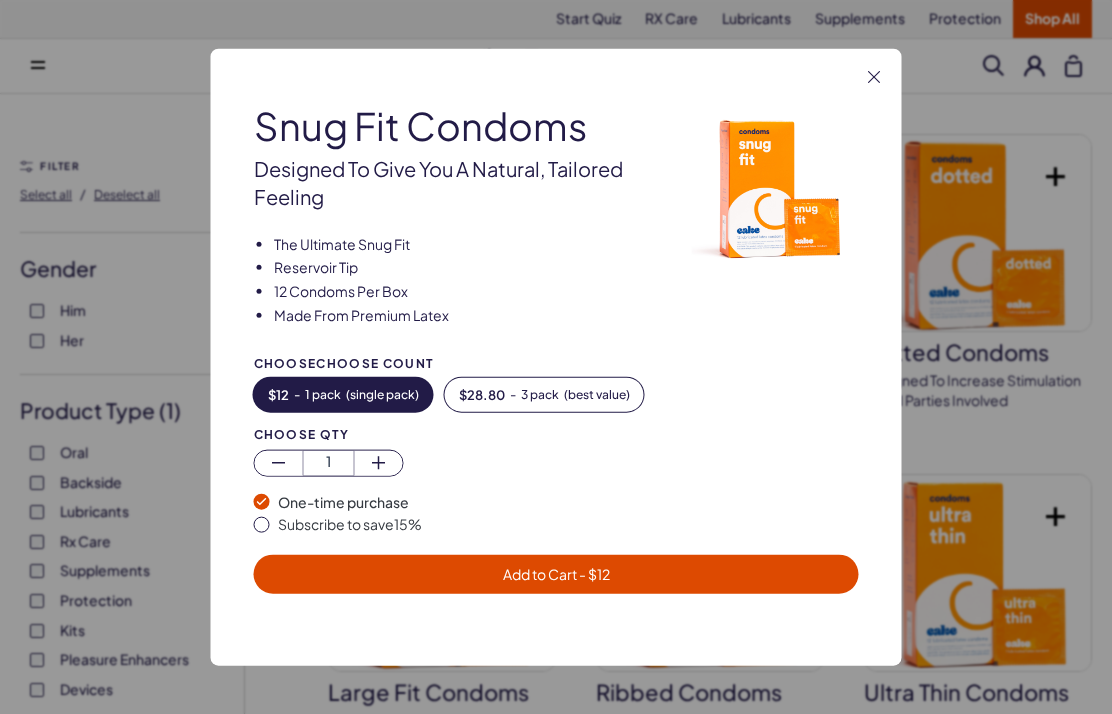 click on "Add to Cart   - $ 12" at bounding box center (556, 573) 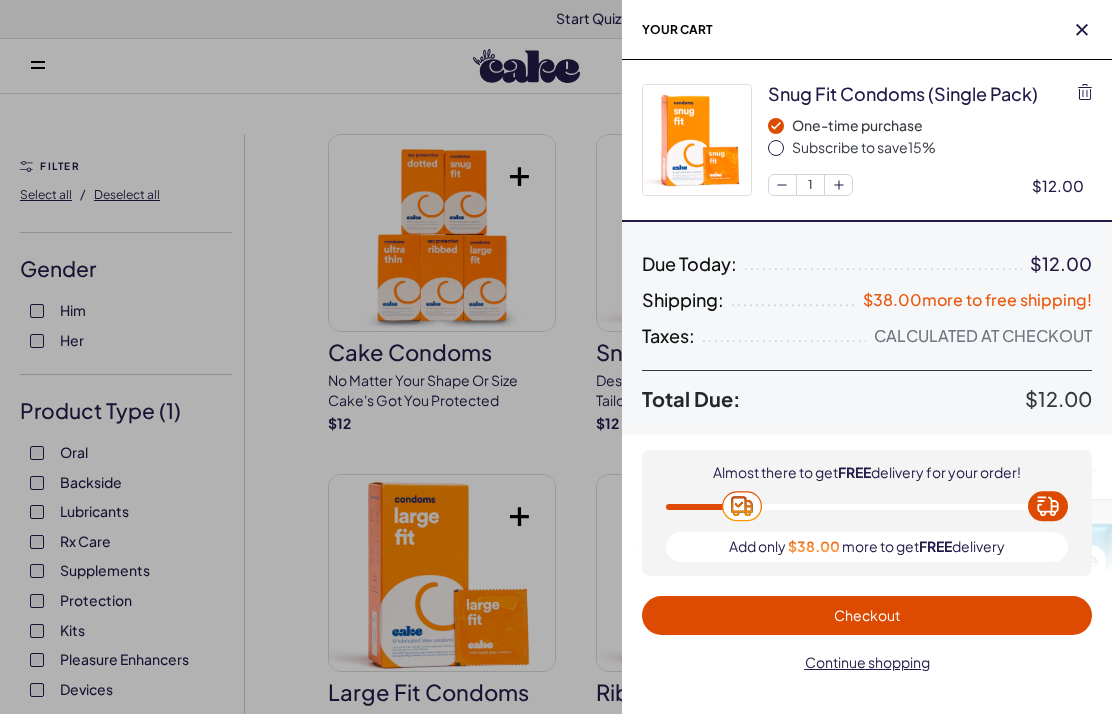 scroll, scrollTop: 0, scrollLeft: 0, axis: both 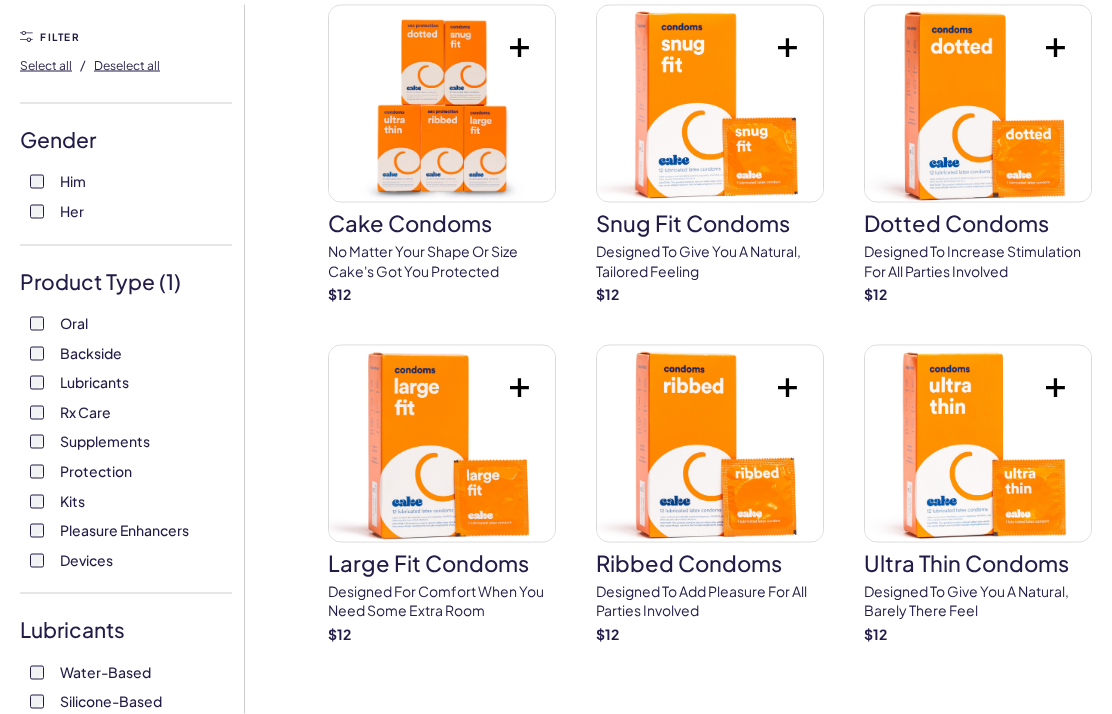 click at bounding box center (519, 47) 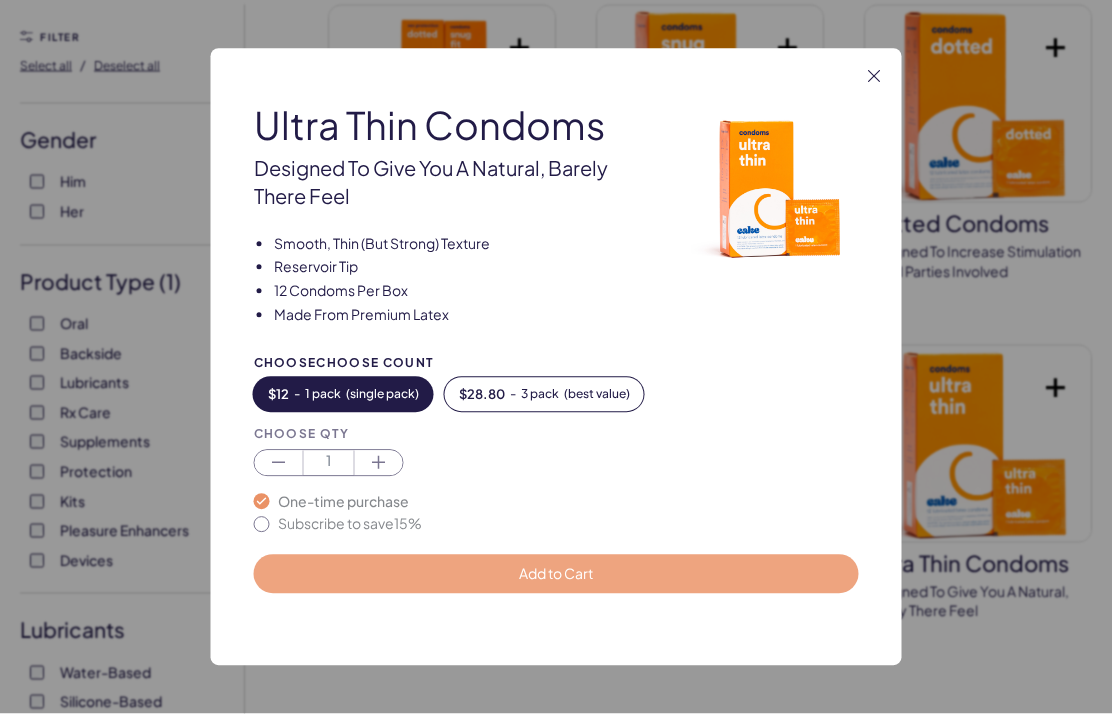 scroll, scrollTop: 130, scrollLeft: 0, axis: vertical 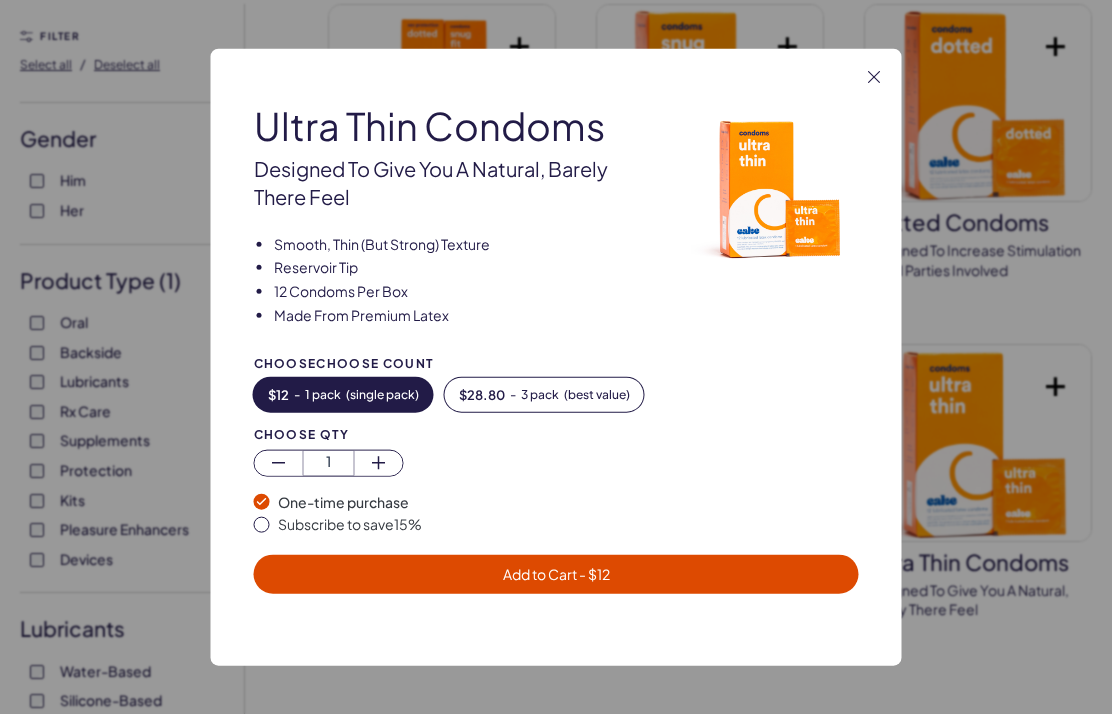 click on "Add to Cart   - $ 12" at bounding box center [556, 573] 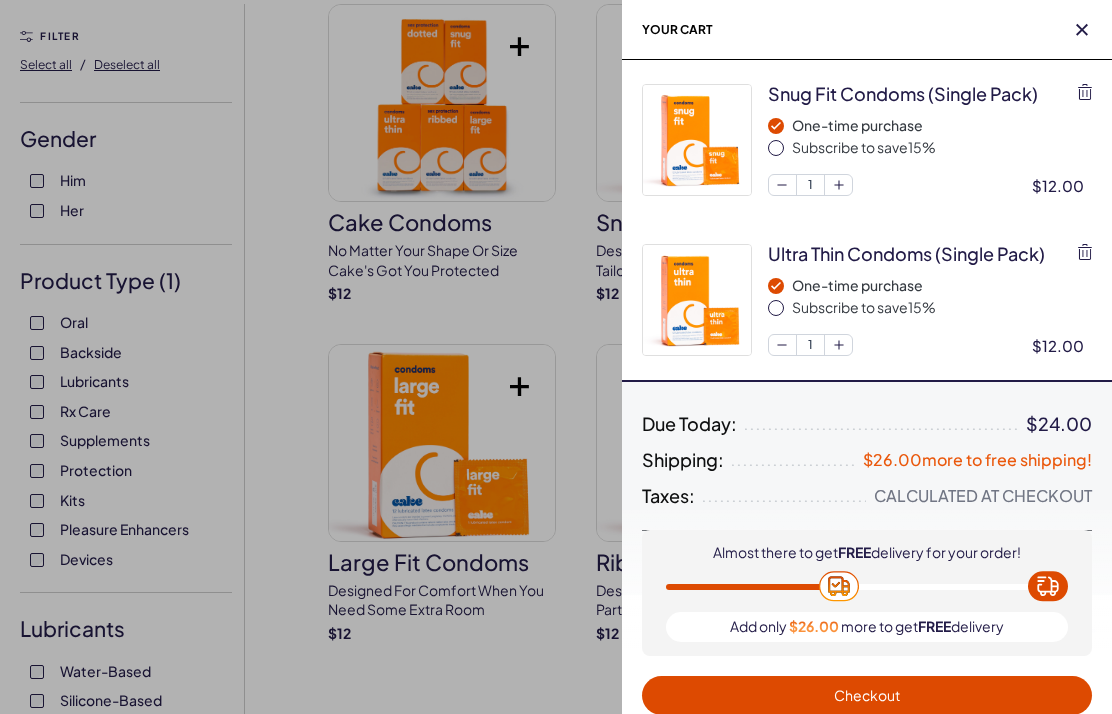 scroll, scrollTop: 0, scrollLeft: 0, axis: both 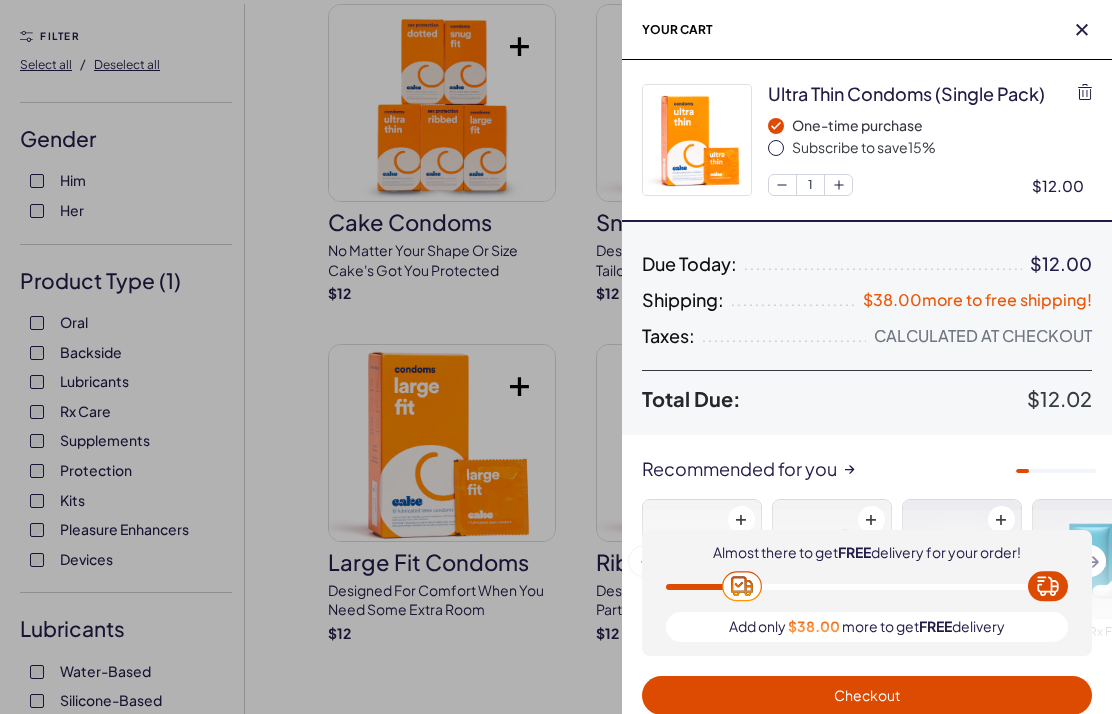 click at bounding box center (1085, 92) 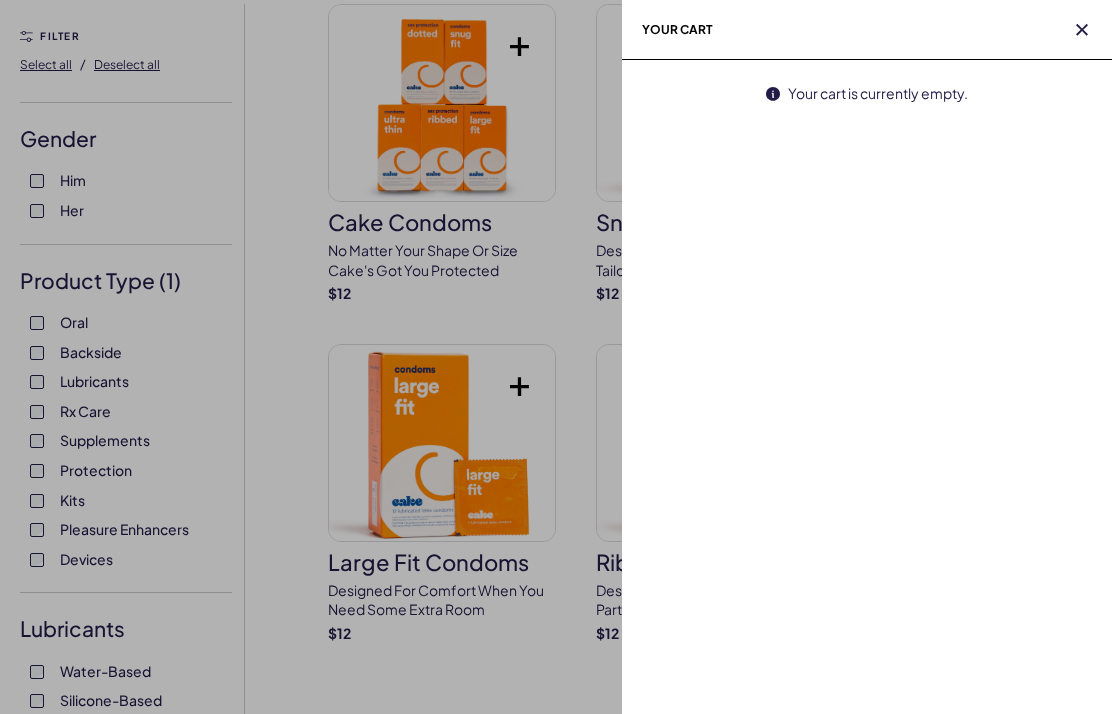 click on "Your cart" at bounding box center (867, 30) 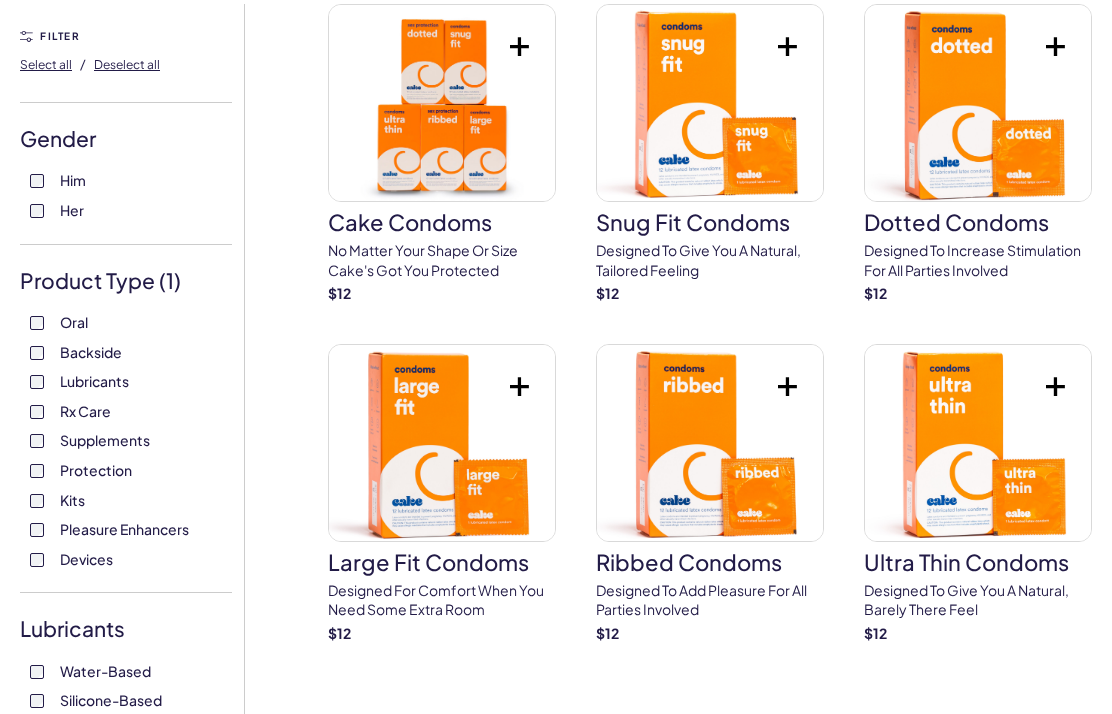 click on "Cake Condoms No matter your shape or size Cake's got you protected $ 12" at bounding box center [442, 154] 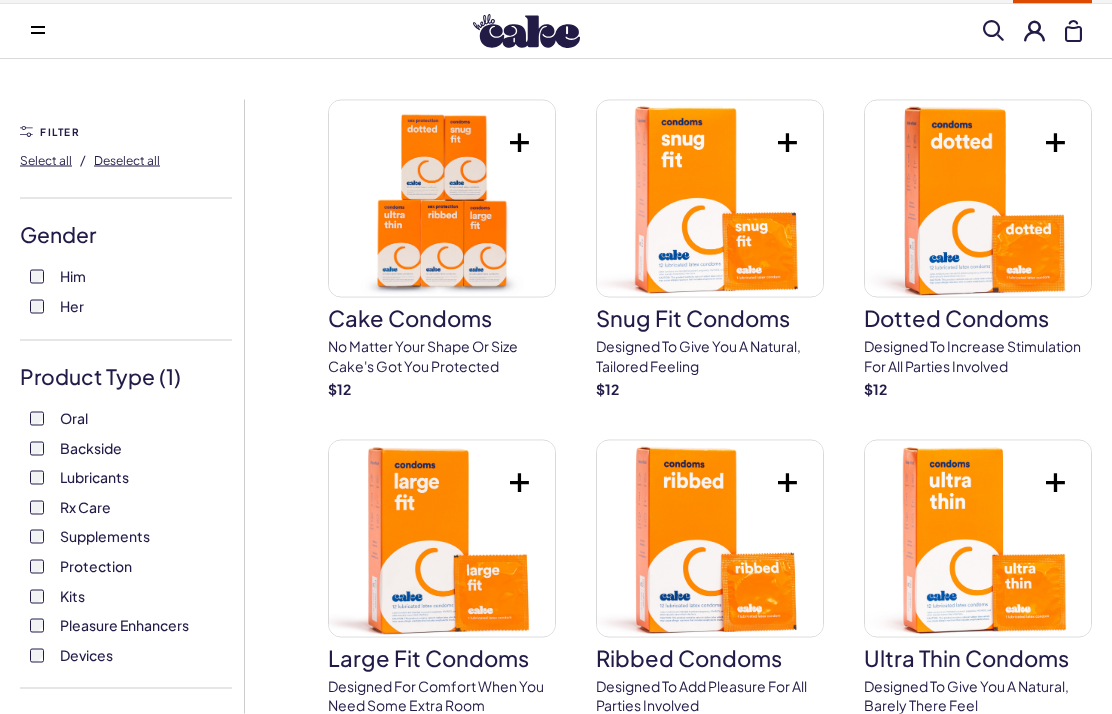 scroll, scrollTop: 16, scrollLeft: 0, axis: vertical 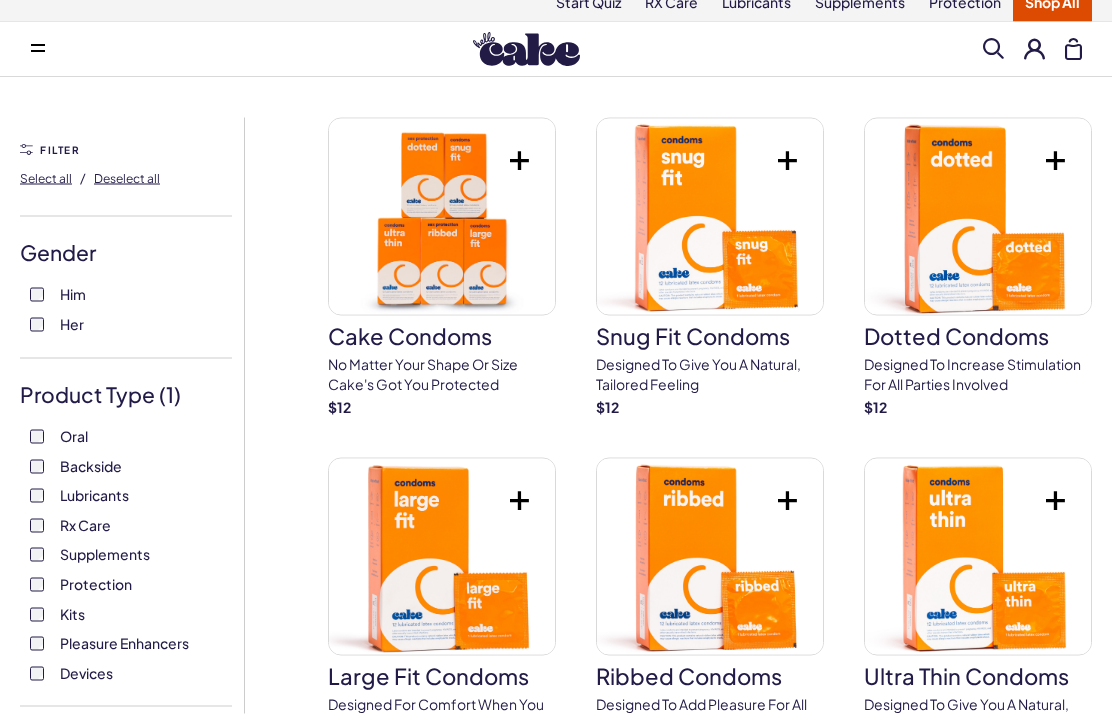 click at bounding box center [519, 160] 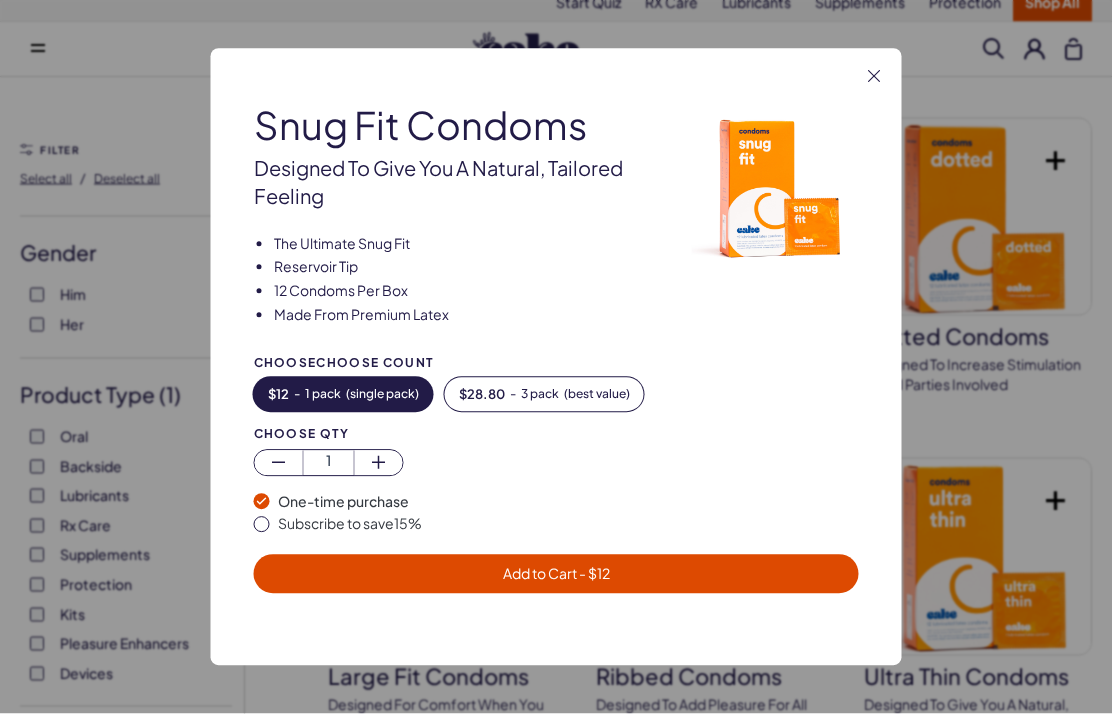 scroll, scrollTop: 17, scrollLeft: 0, axis: vertical 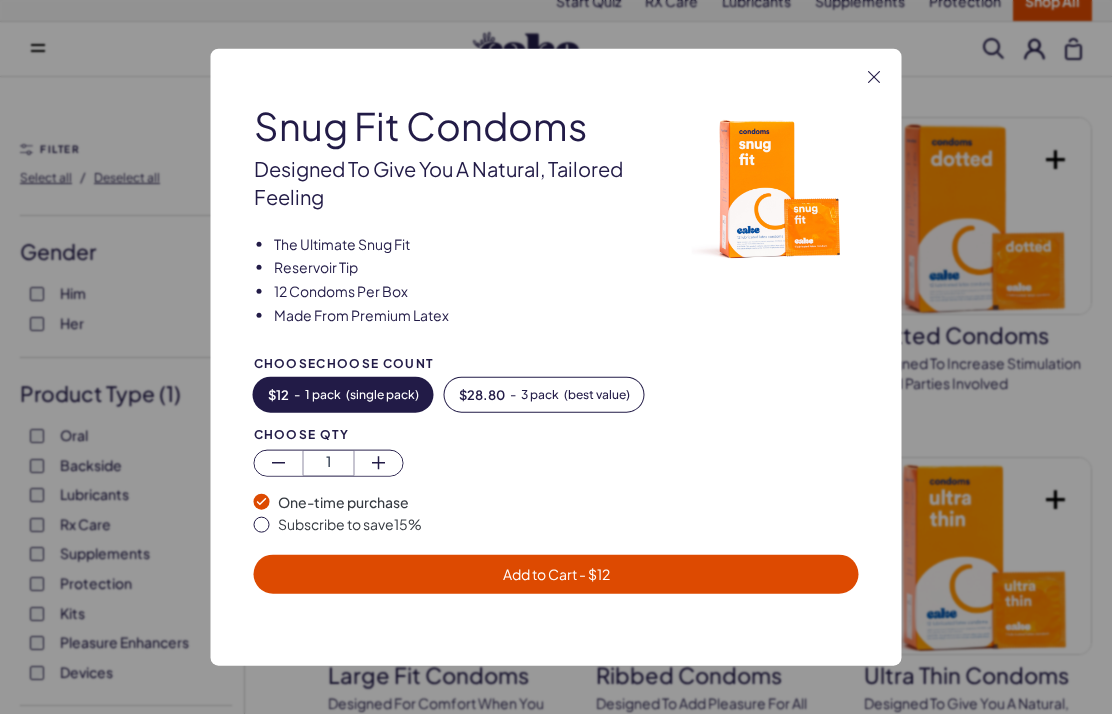click on "$ 28.80  -  3 pack ( best value )" at bounding box center [544, 395] 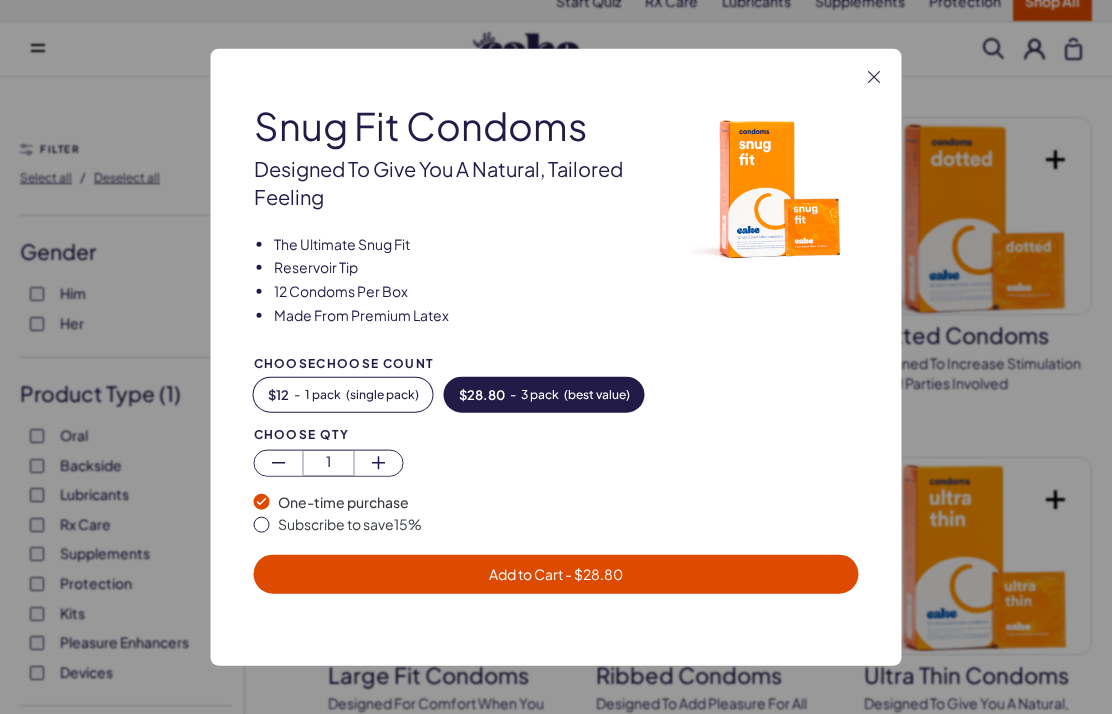 click on "Add to Cart   - $ 28.80" at bounding box center (556, 573) 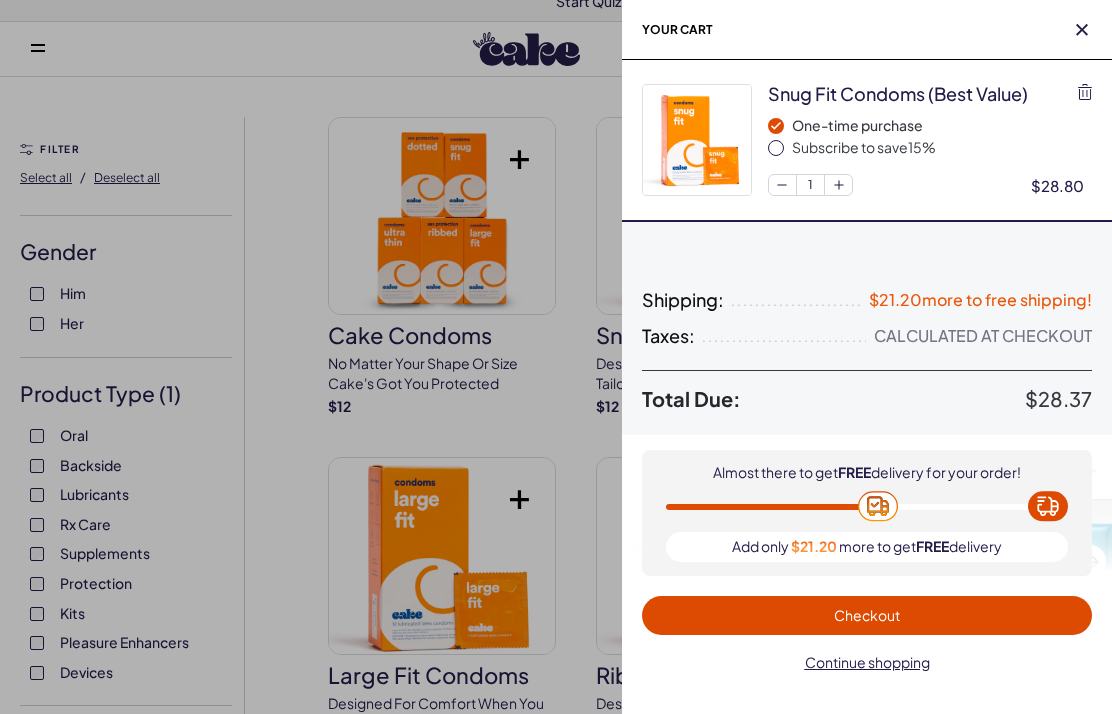 scroll, scrollTop: 0, scrollLeft: 0, axis: both 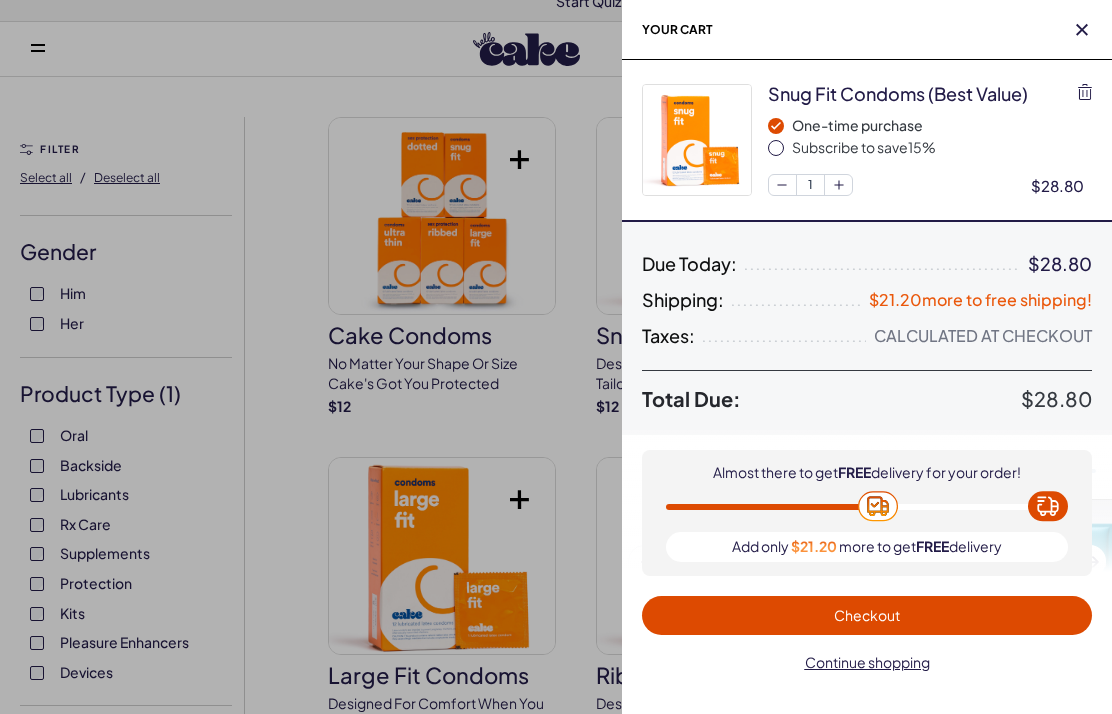 click on "Checkout" at bounding box center (867, 615) 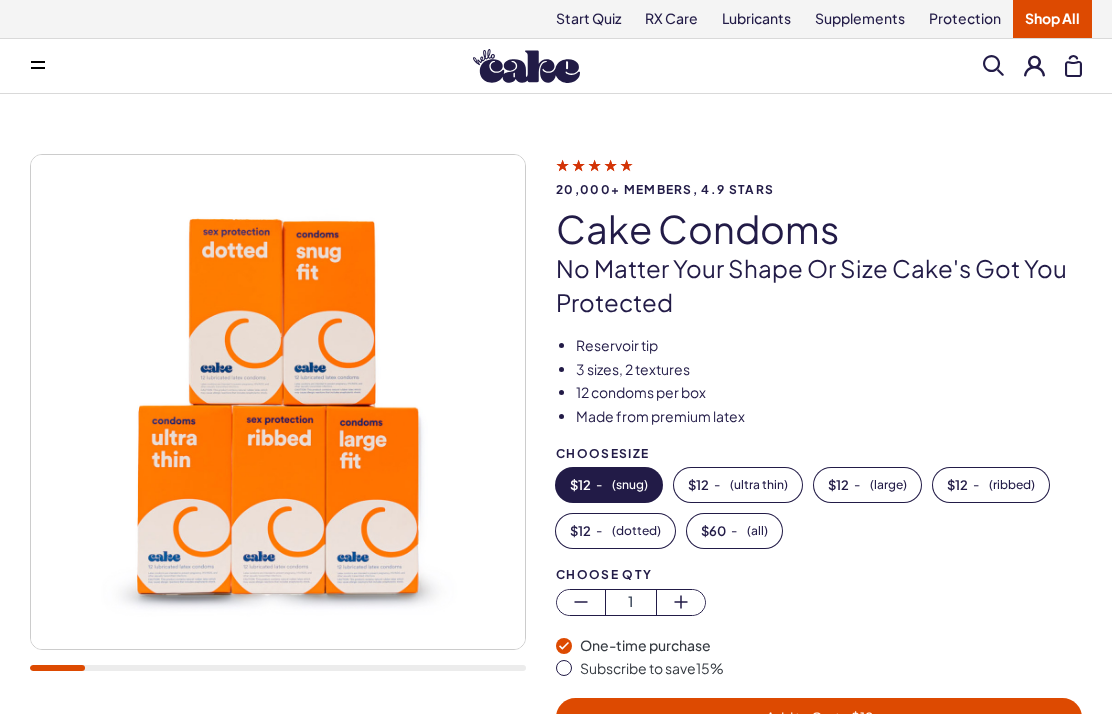 scroll, scrollTop: 0, scrollLeft: 0, axis: both 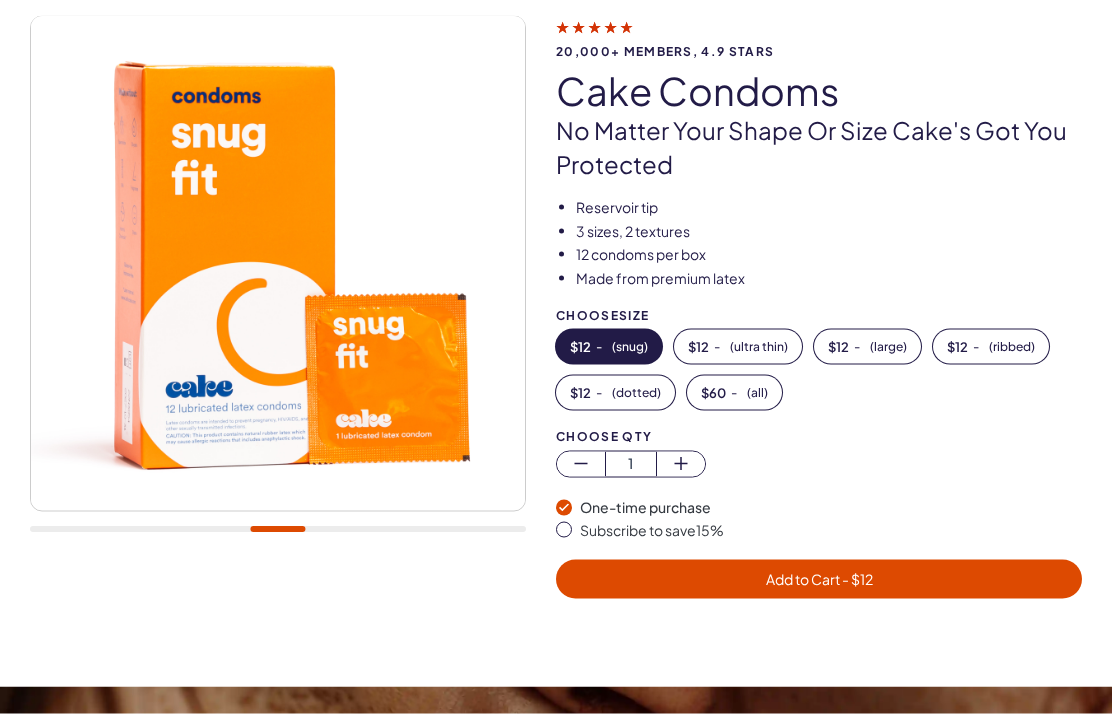 click on "- $ 12" at bounding box center (856, 579) 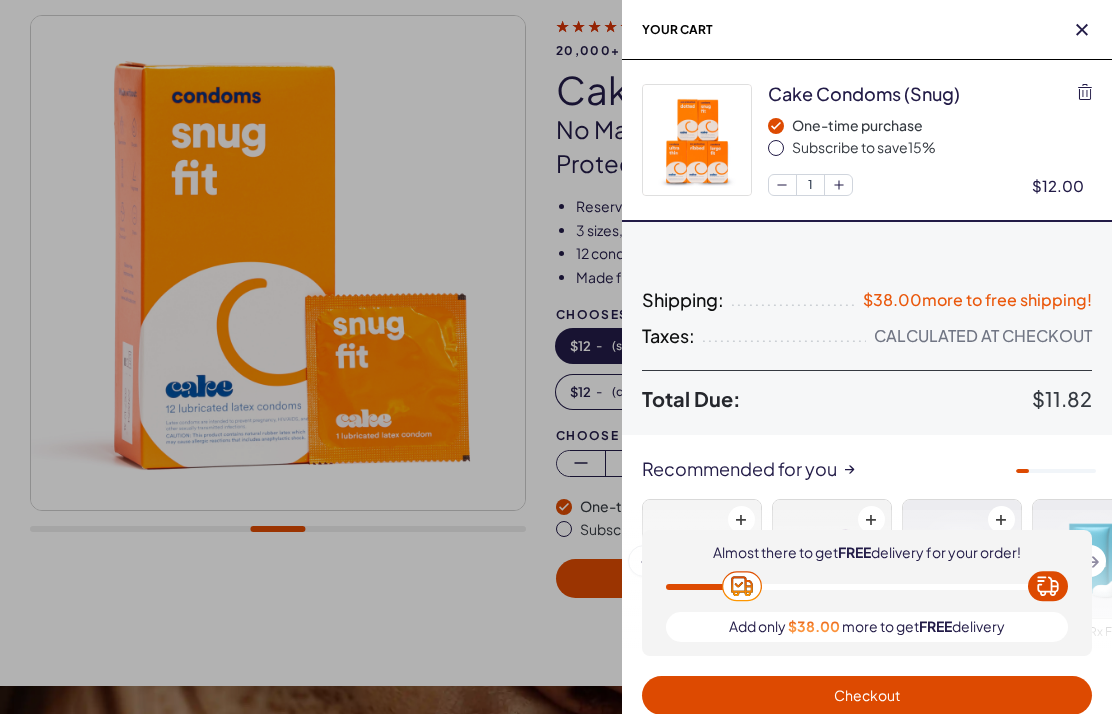 scroll, scrollTop: 0, scrollLeft: 0, axis: both 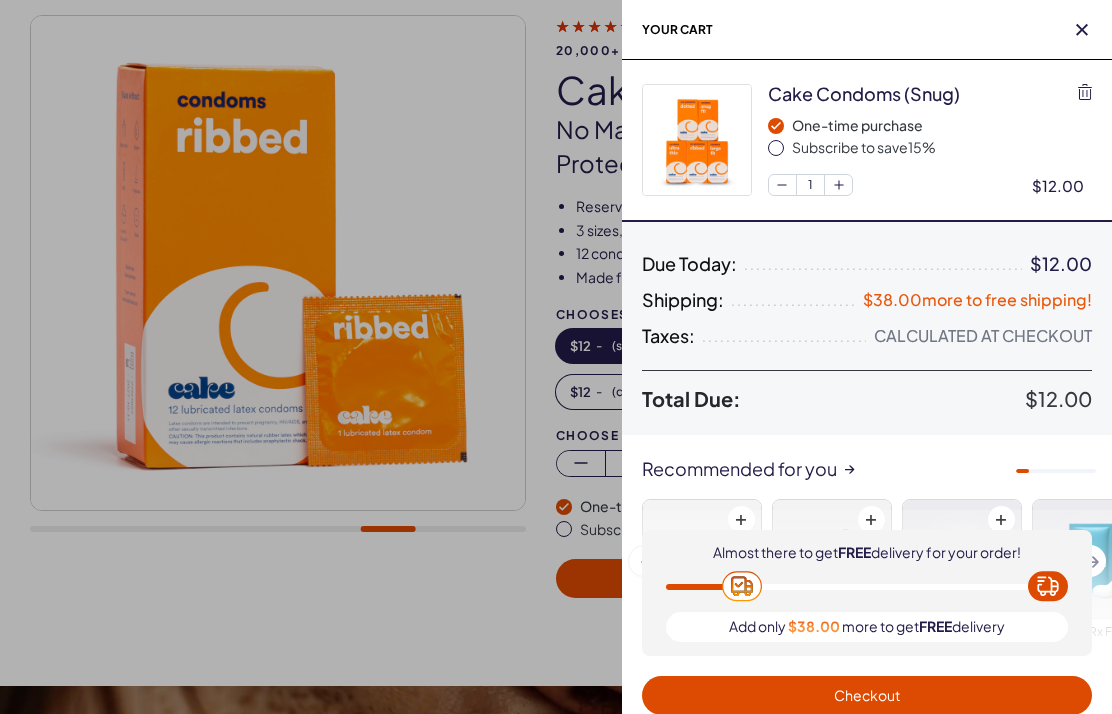 click at bounding box center (1085, 92) 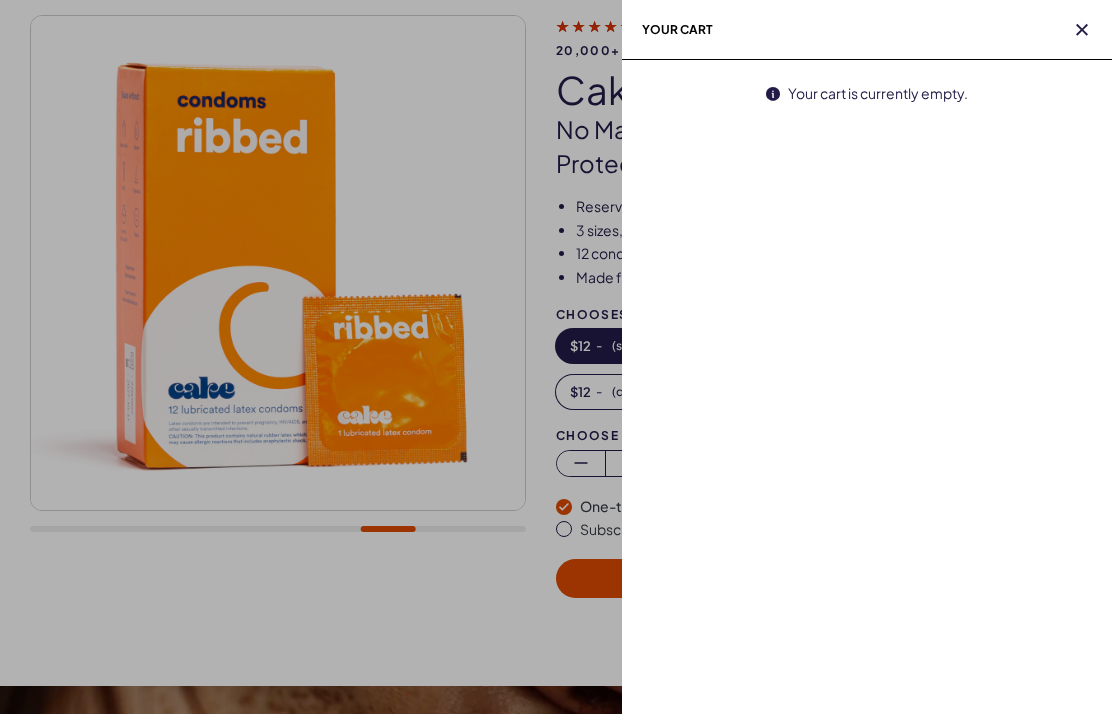 click at bounding box center (1082, 30) 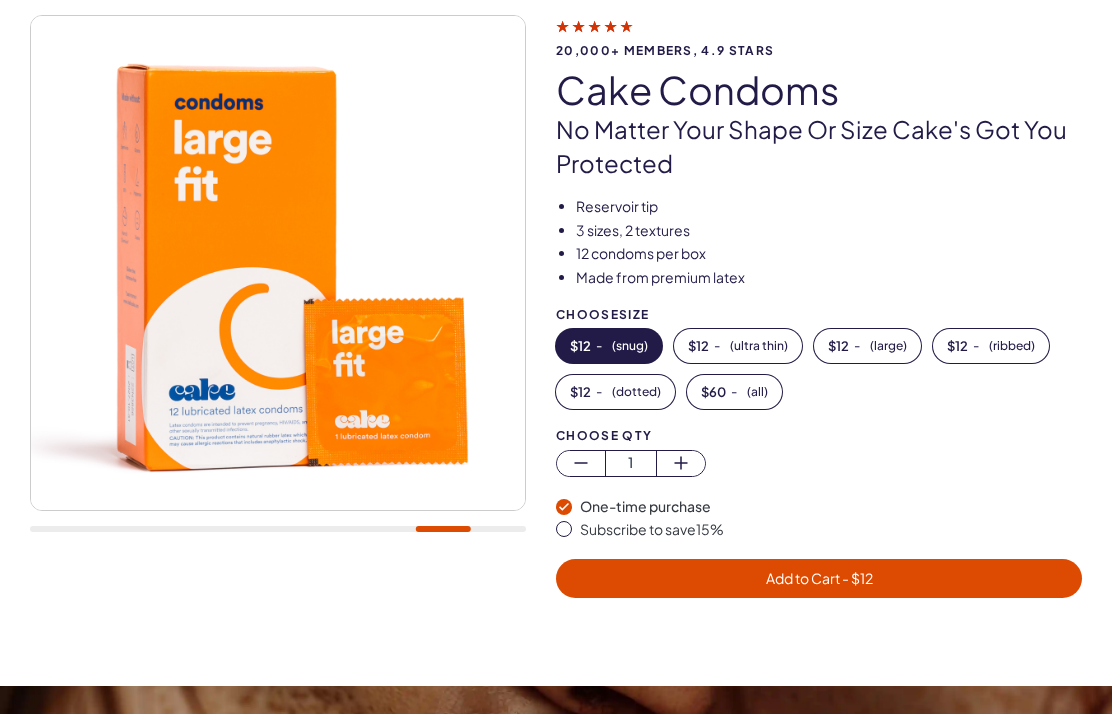 scroll, scrollTop: 0, scrollLeft: 0, axis: both 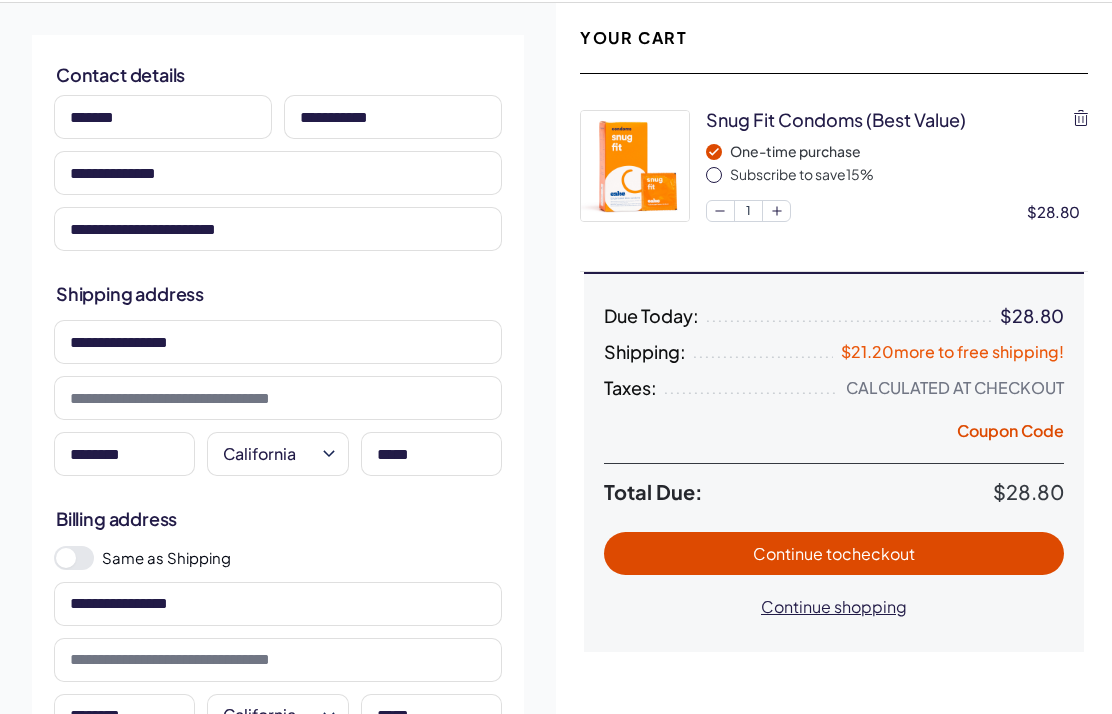 click on "Continue   to  checkout" at bounding box center (834, 553) 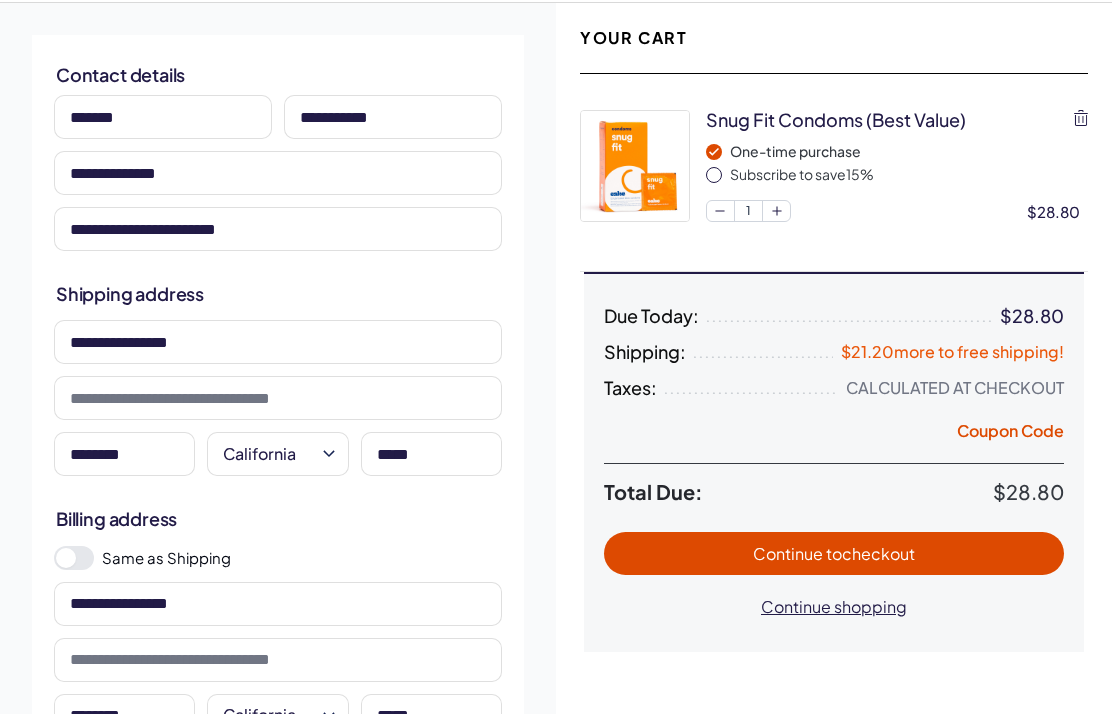 scroll, scrollTop: 0, scrollLeft: 0, axis: both 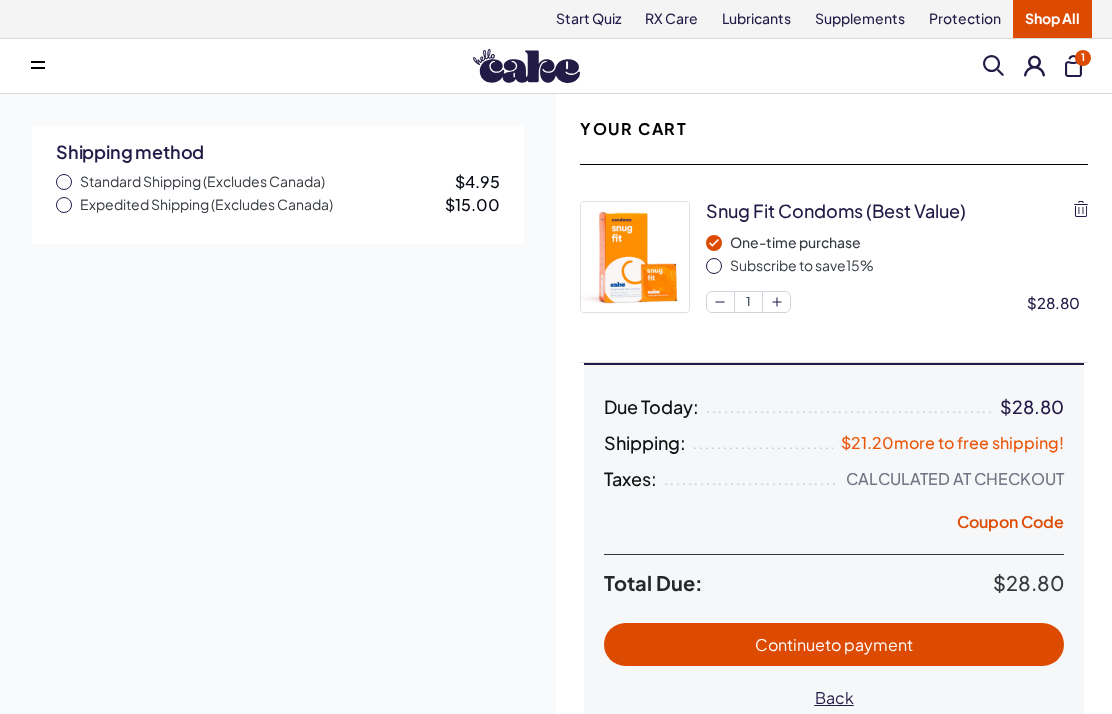 click at bounding box center [64, 182] 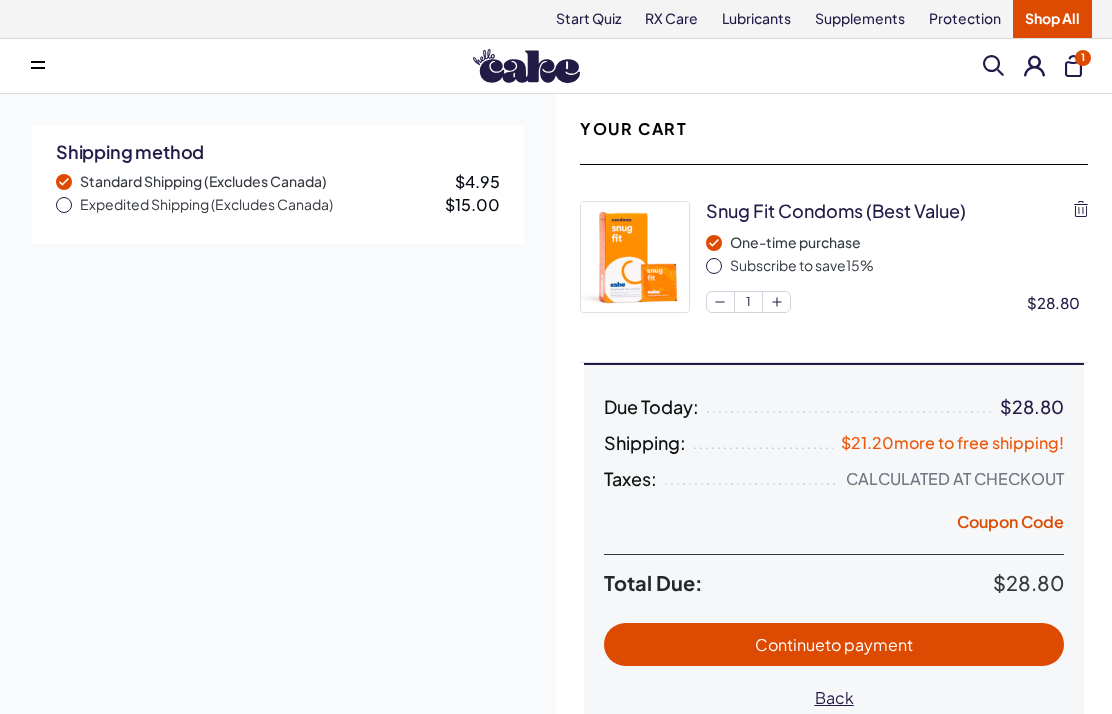 click on "Continue  to payment" at bounding box center (834, 644) 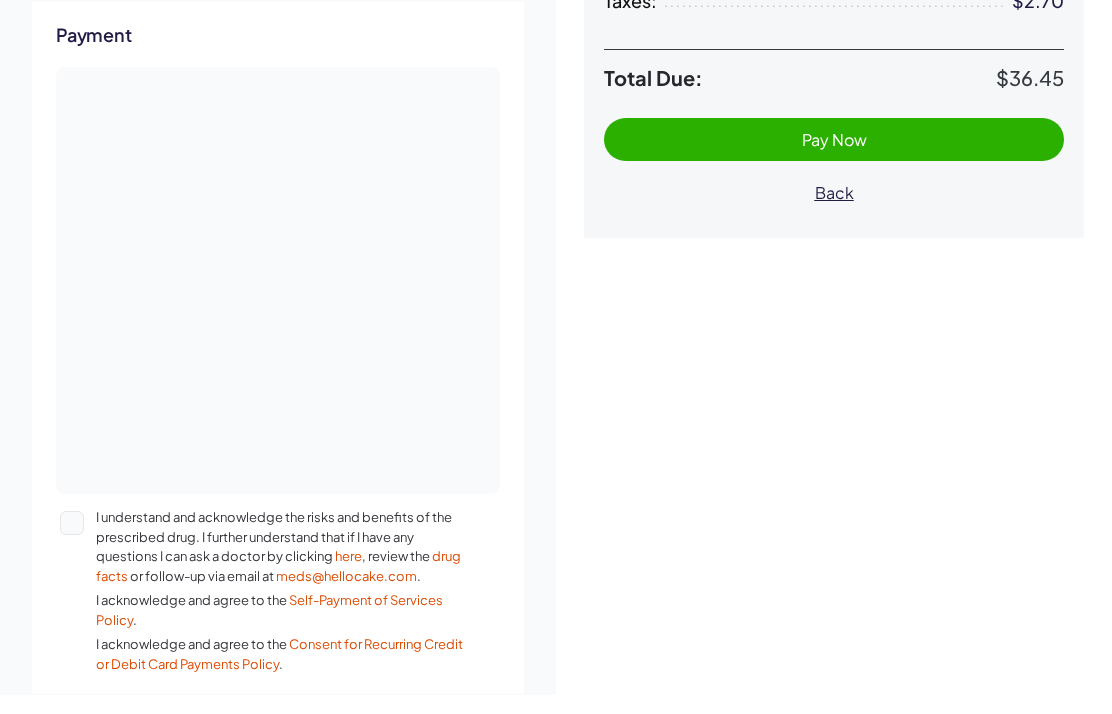 scroll, scrollTop: 379, scrollLeft: 0, axis: vertical 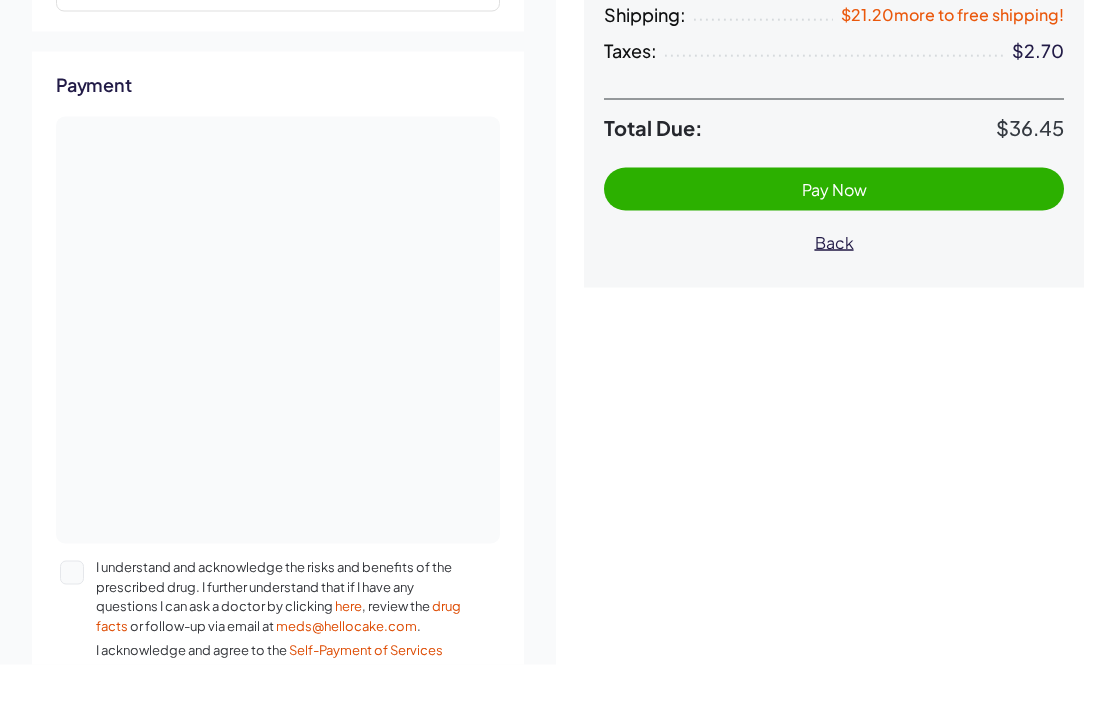 click on "Pay Now" at bounding box center [834, 238] 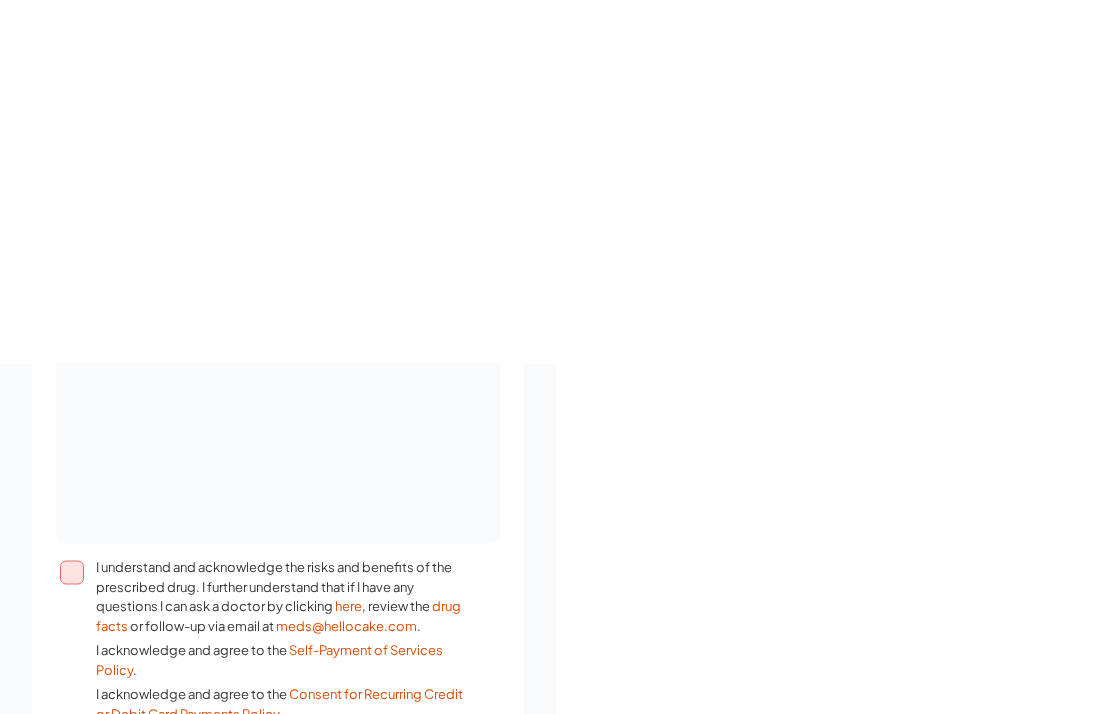 scroll, scrollTop: 892, scrollLeft: 0, axis: vertical 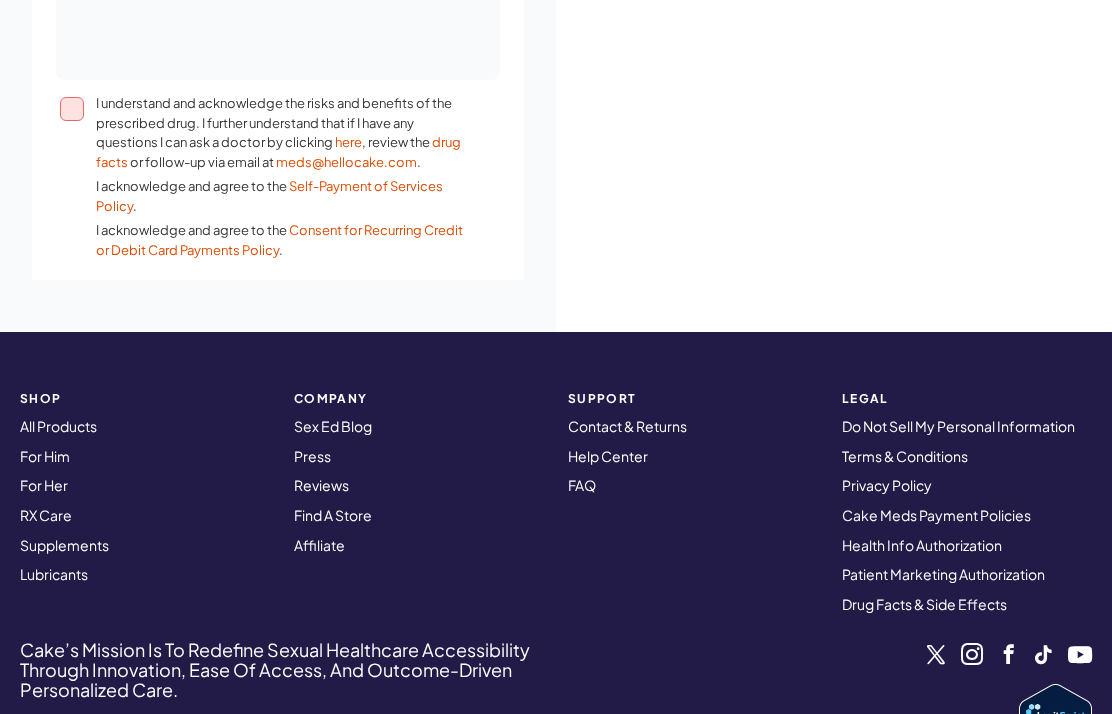 click at bounding box center (78, 177) 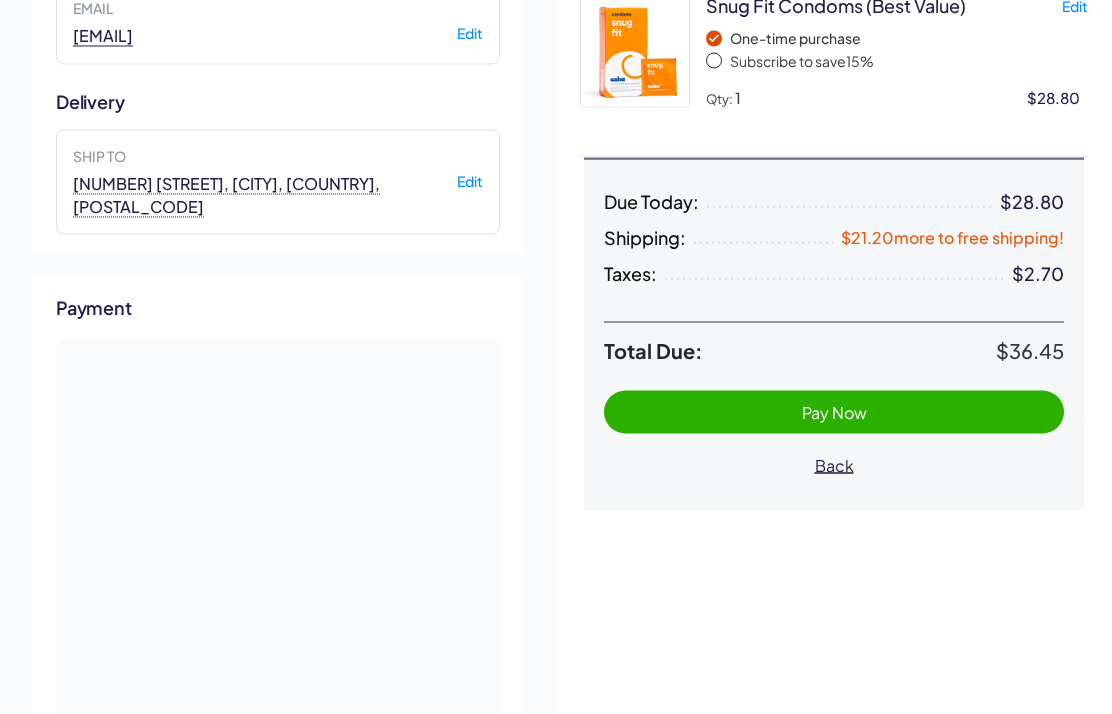 scroll, scrollTop: 204, scrollLeft: 0, axis: vertical 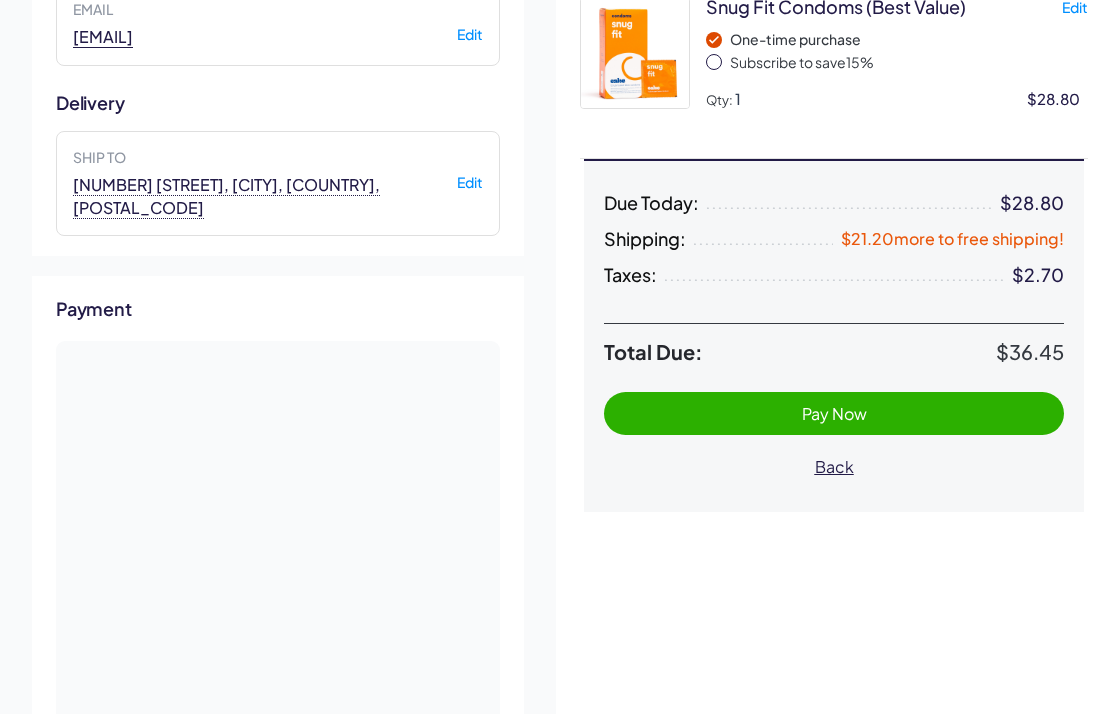 click on "Pay Now" at bounding box center (834, 413) 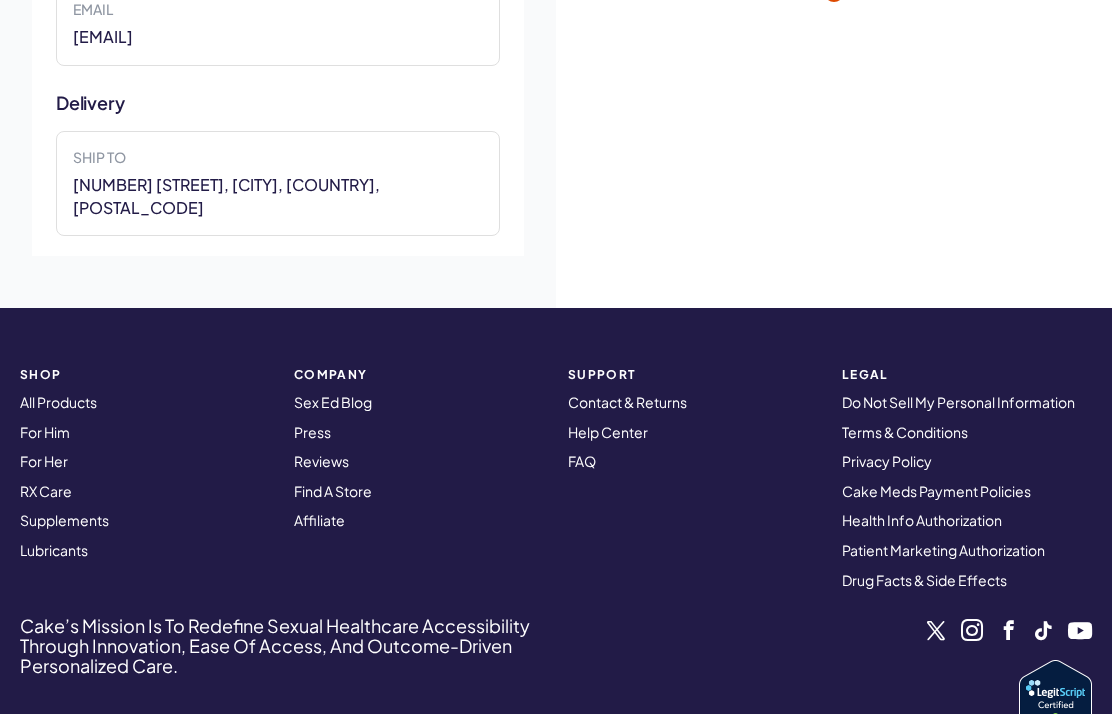 scroll, scrollTop: 0, scrollLeft: 0, axis: both 